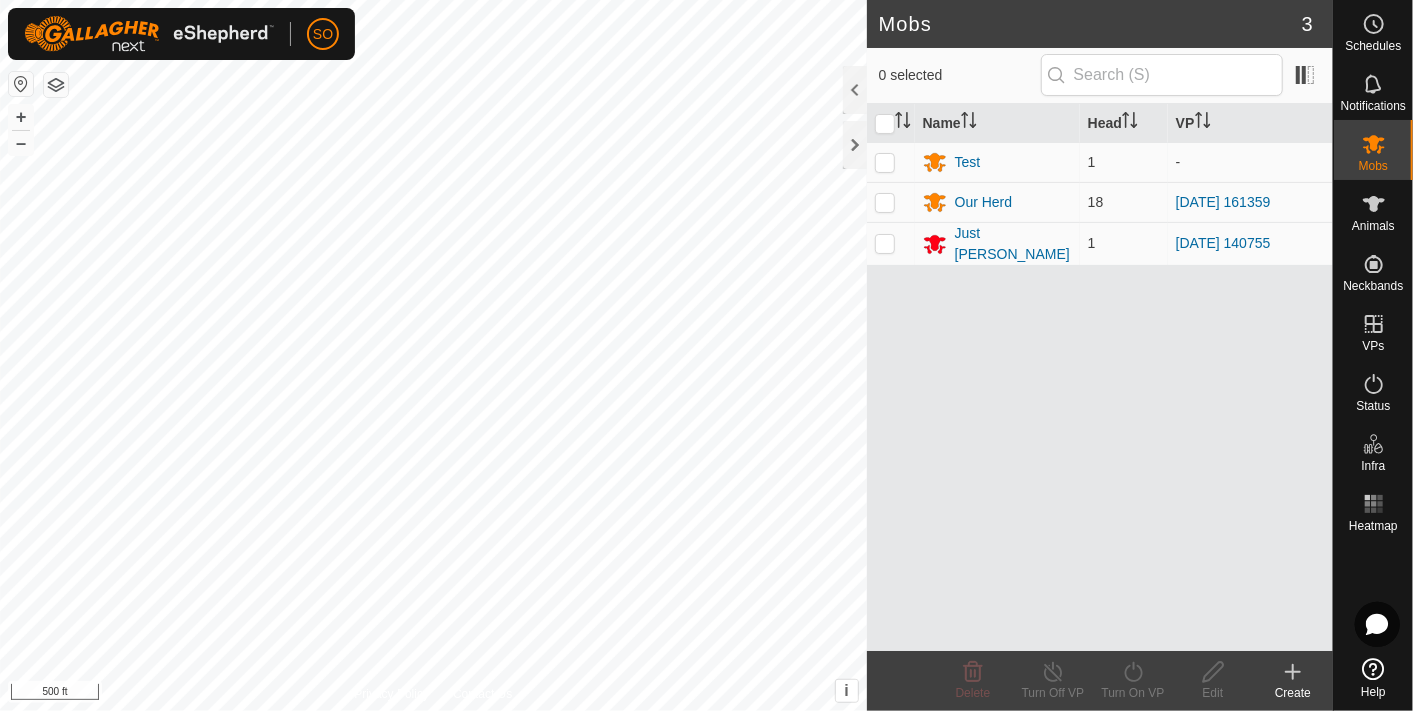 scroll, scrollTop: 0, scrollLeft: 0, axis: both 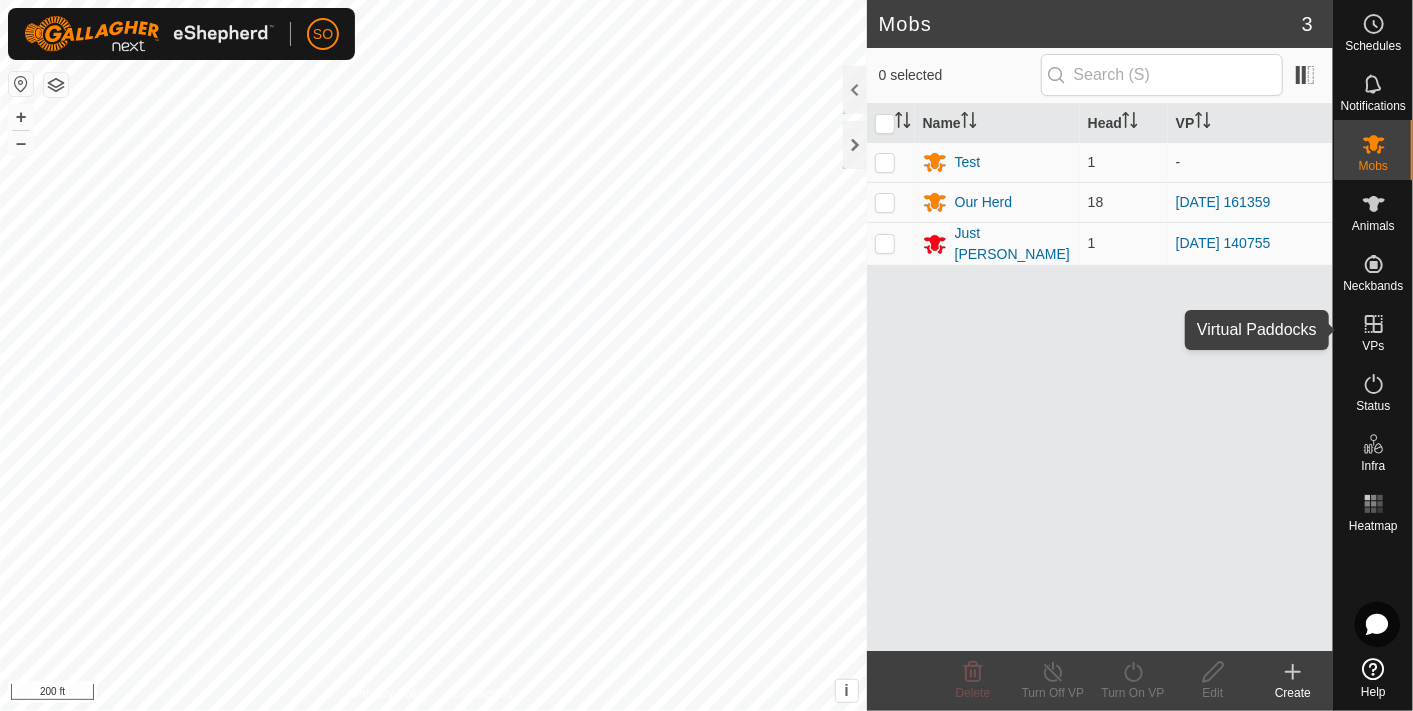 click 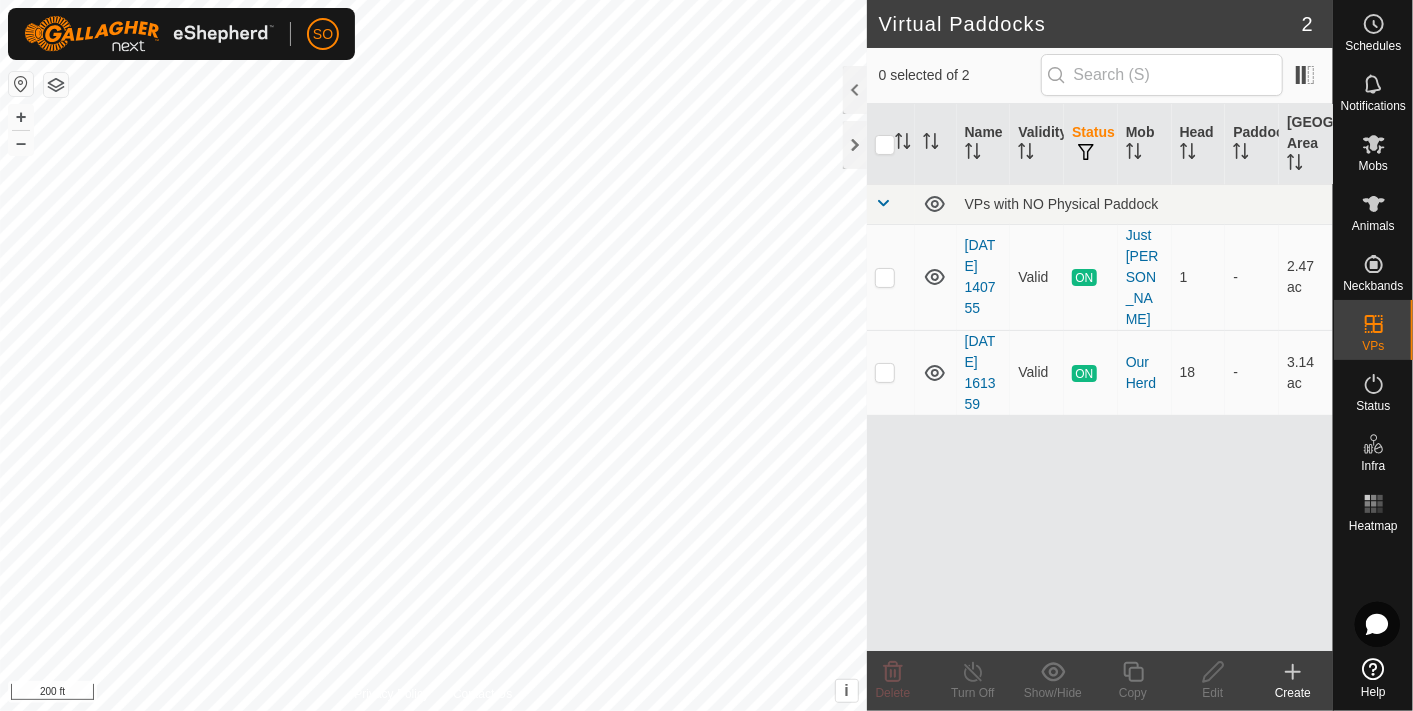 click 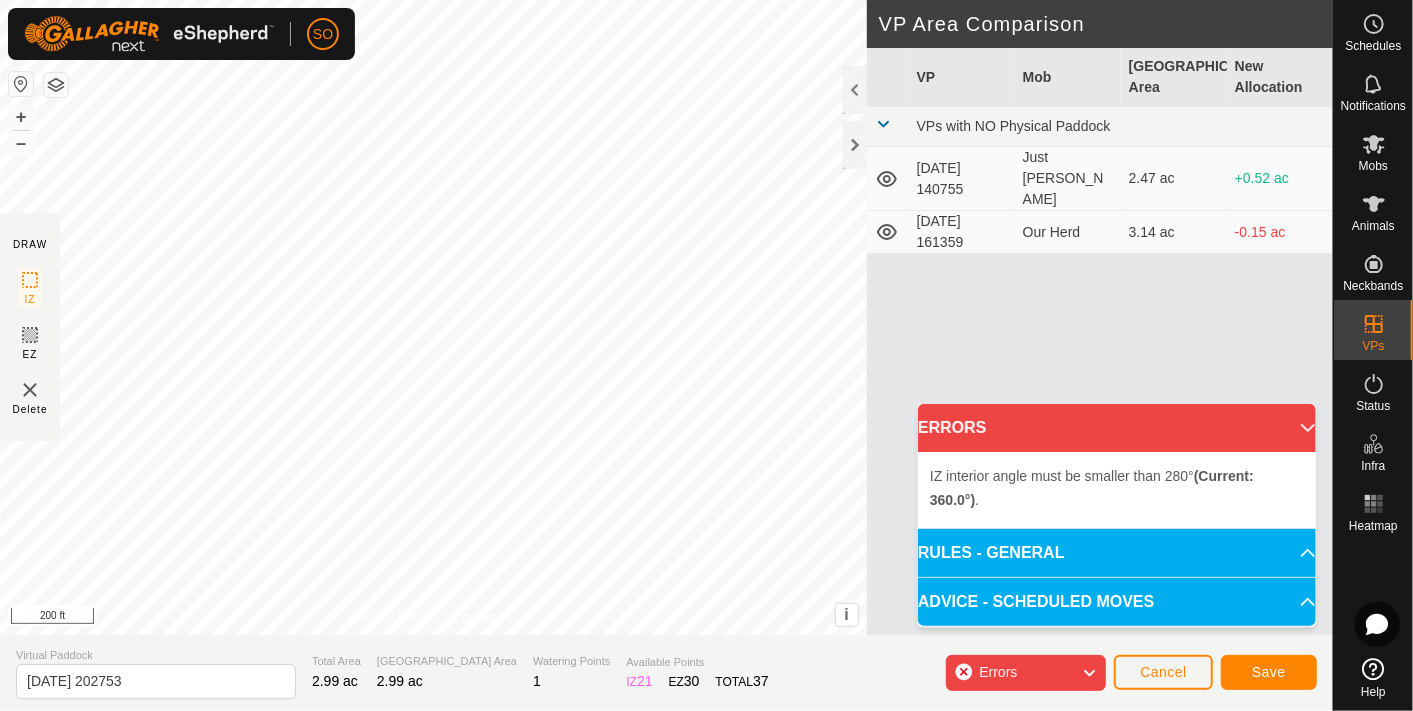 click on "Errors" 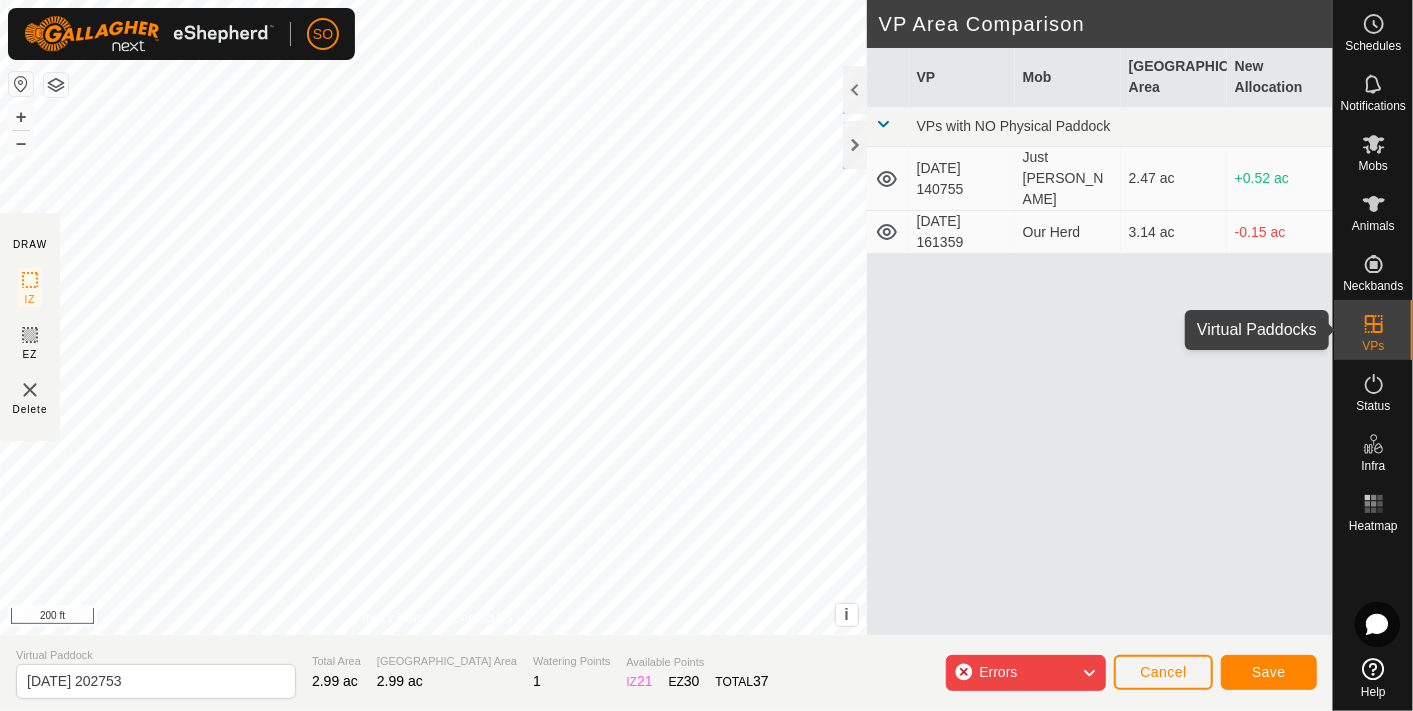 click 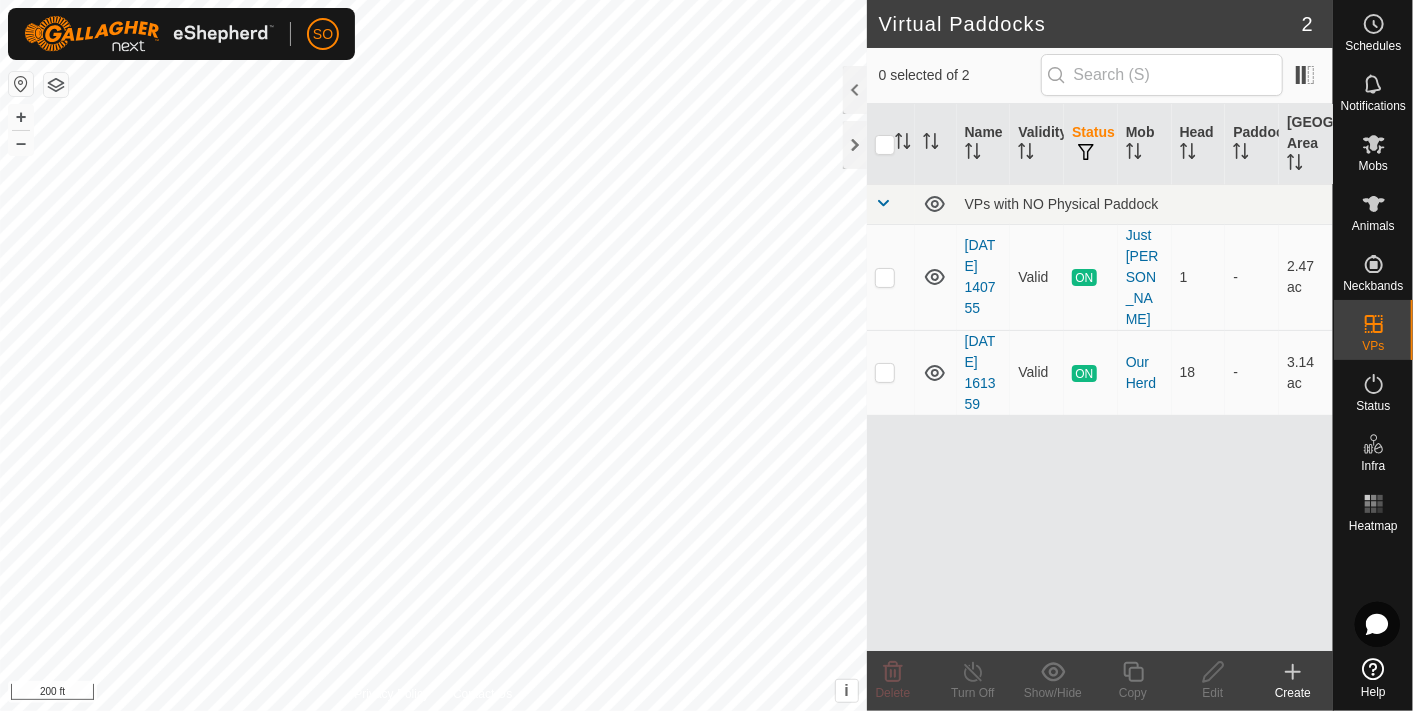 click 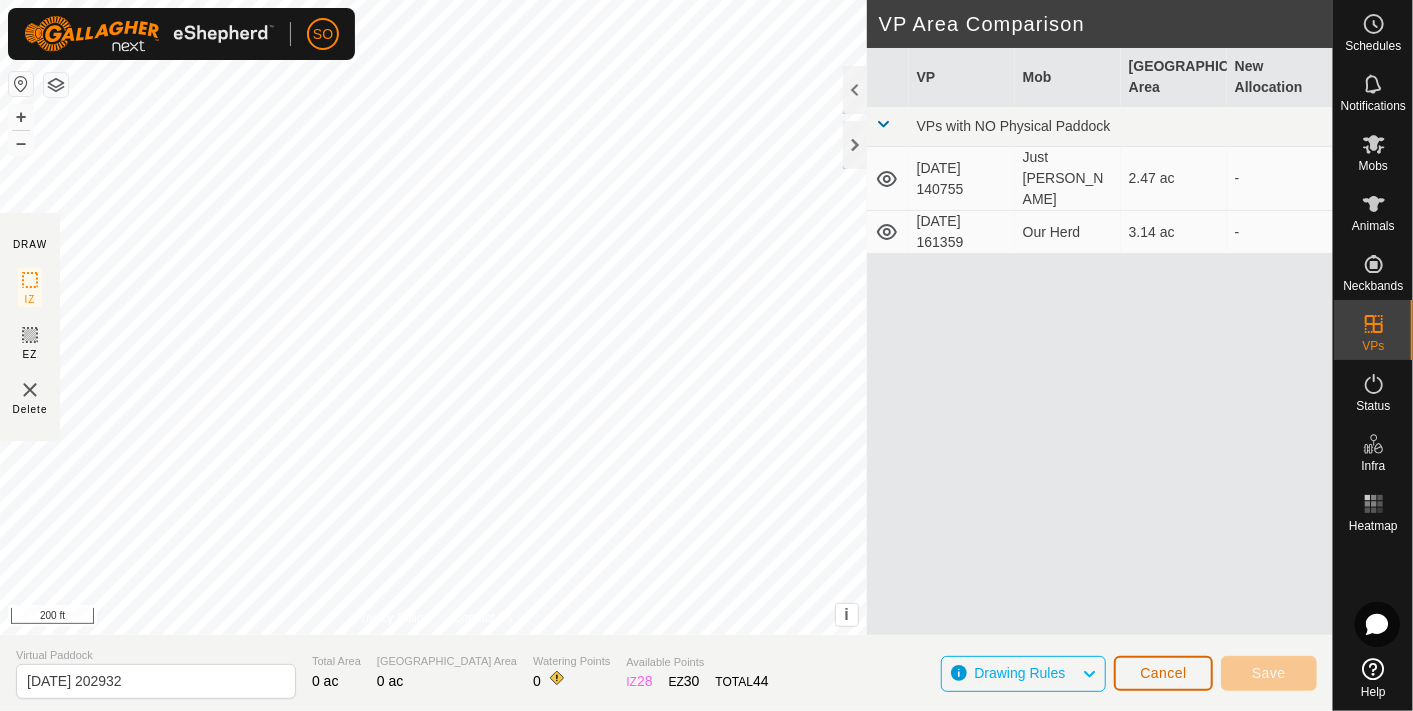 click on "Cancel" 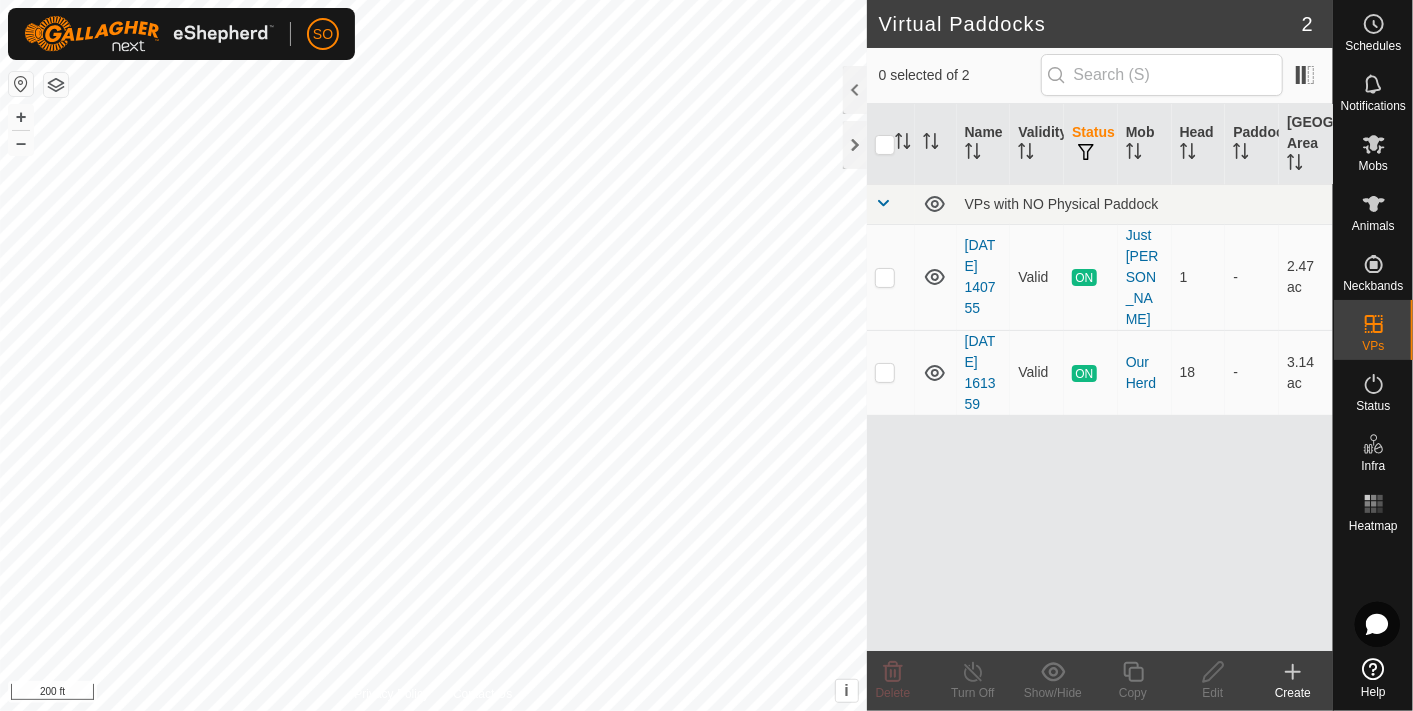 click 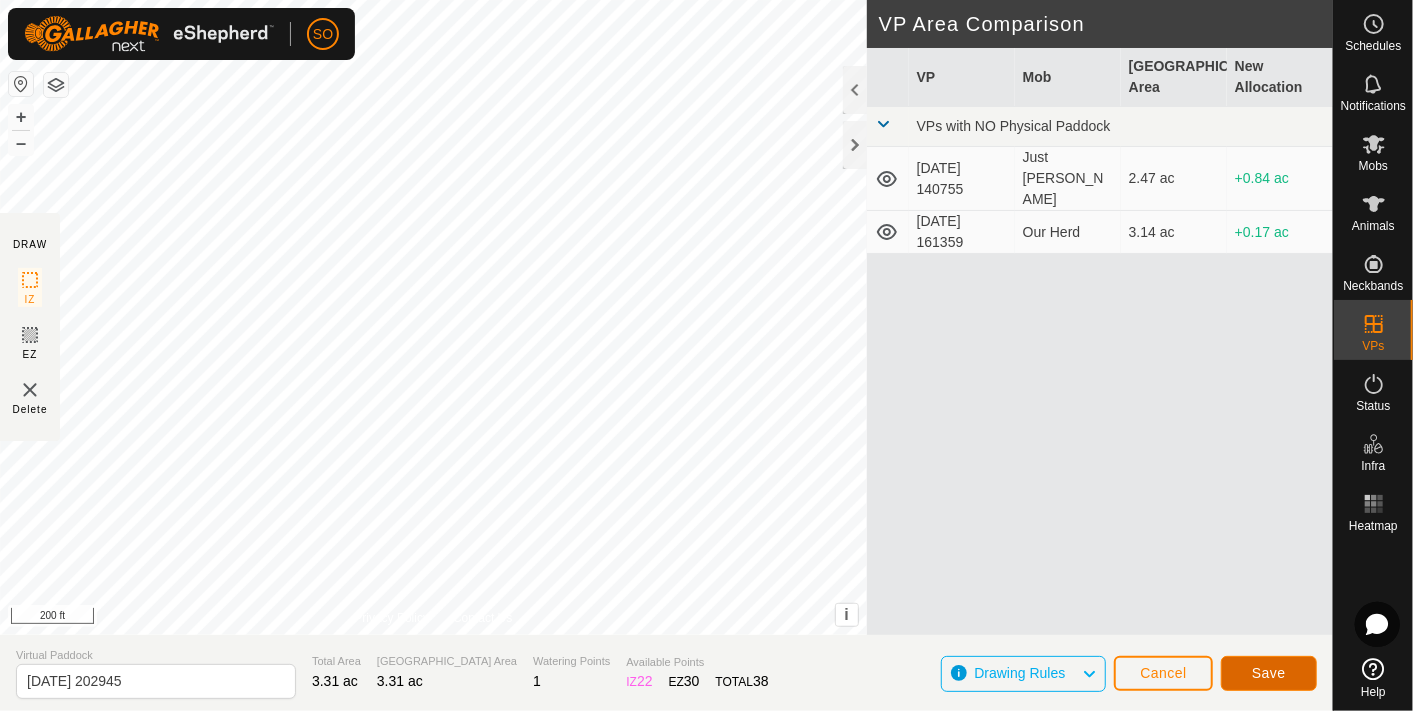click on "Save" 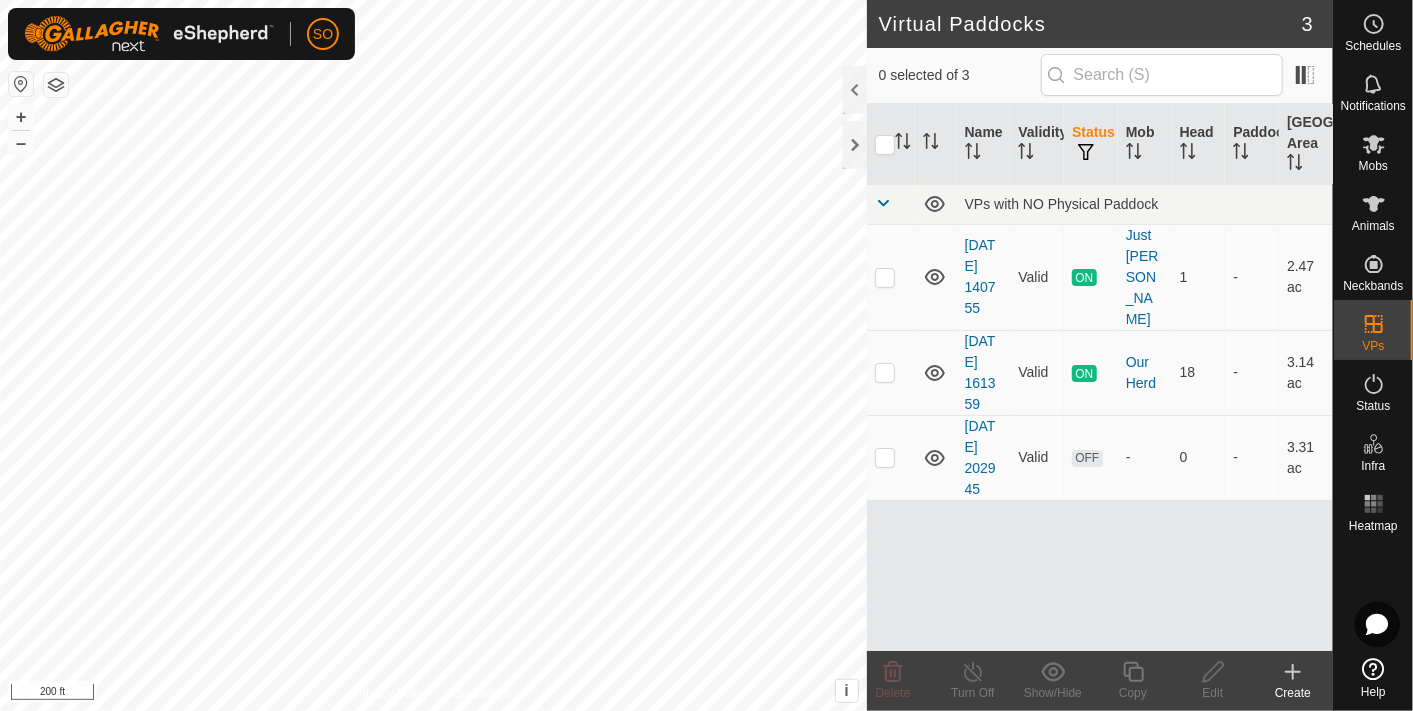 click 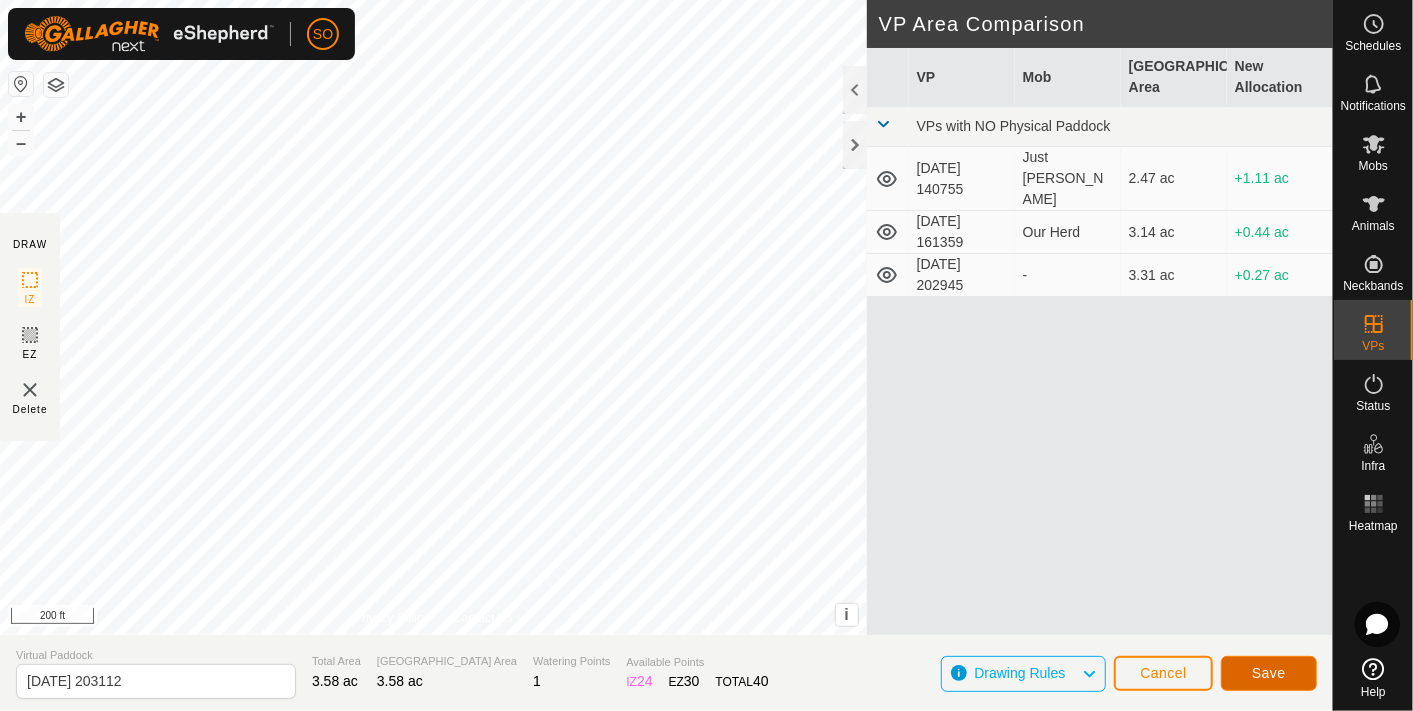 click on "Save" 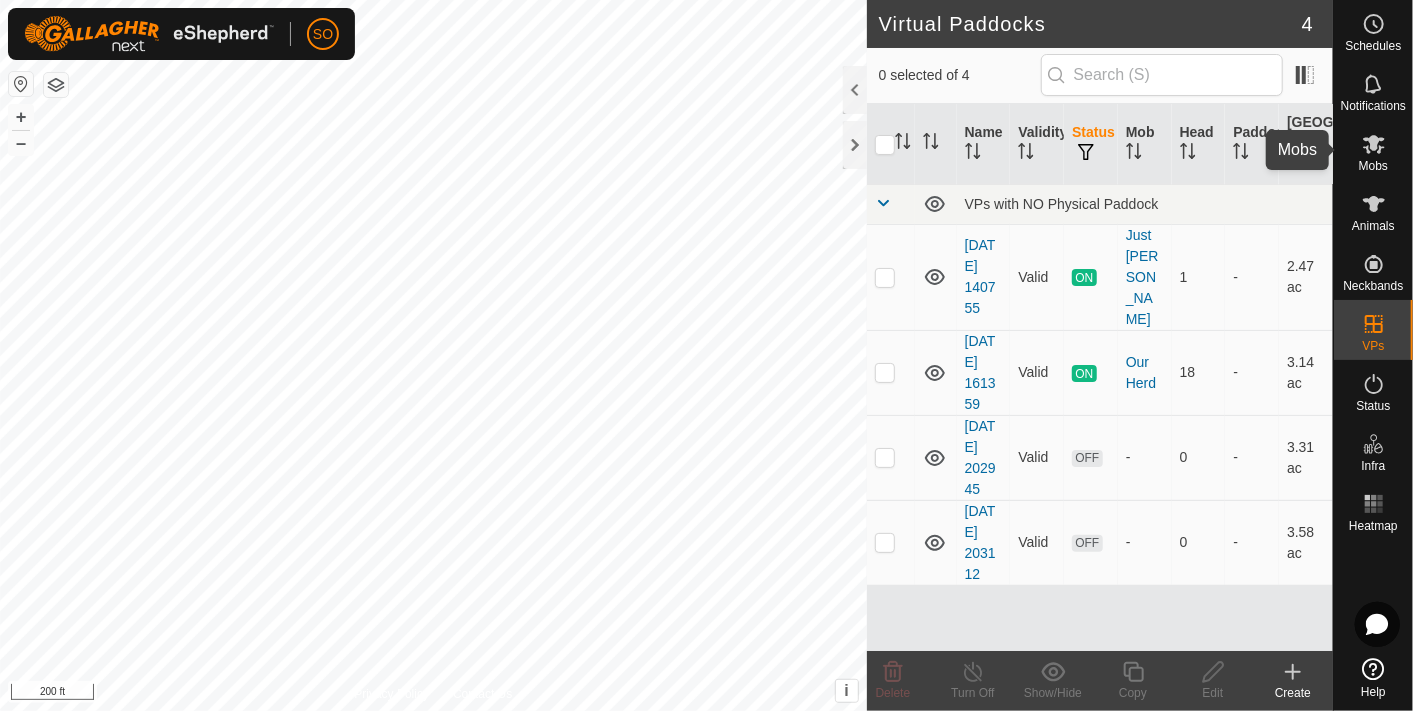 click 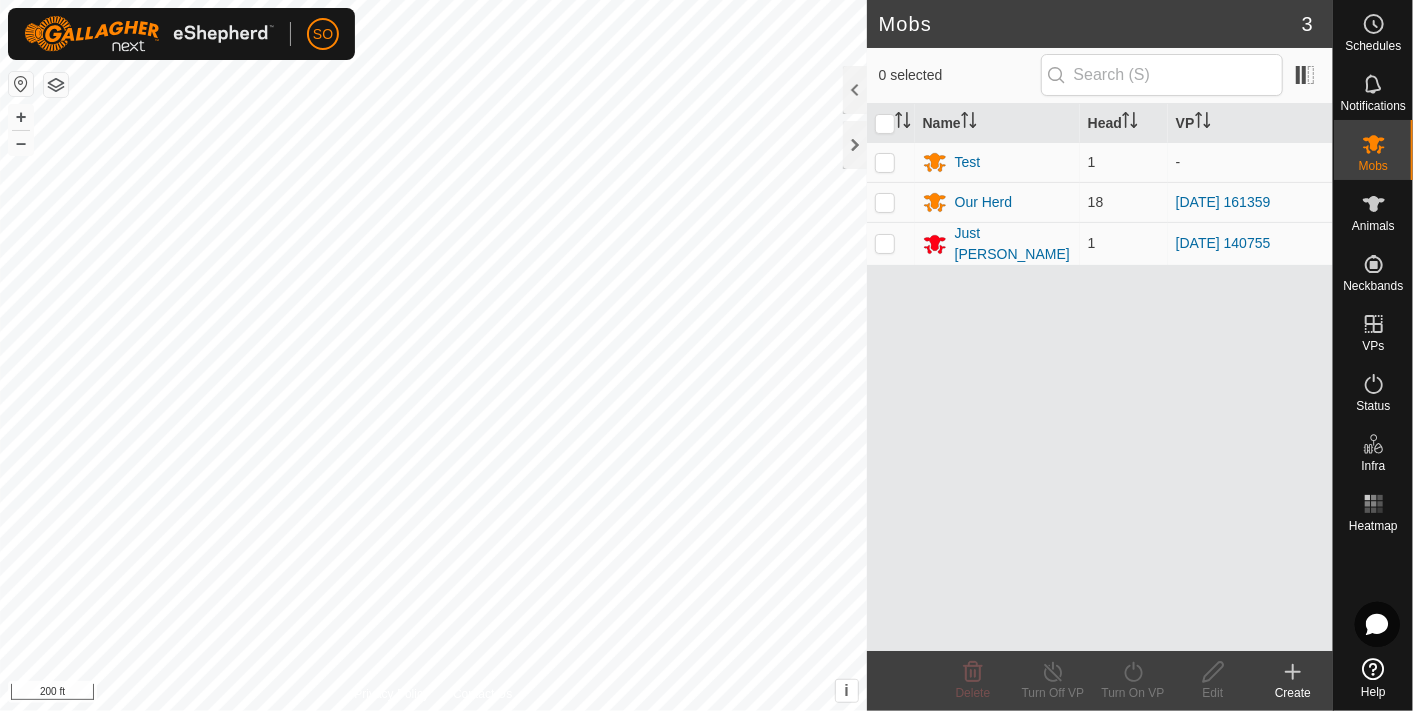 click 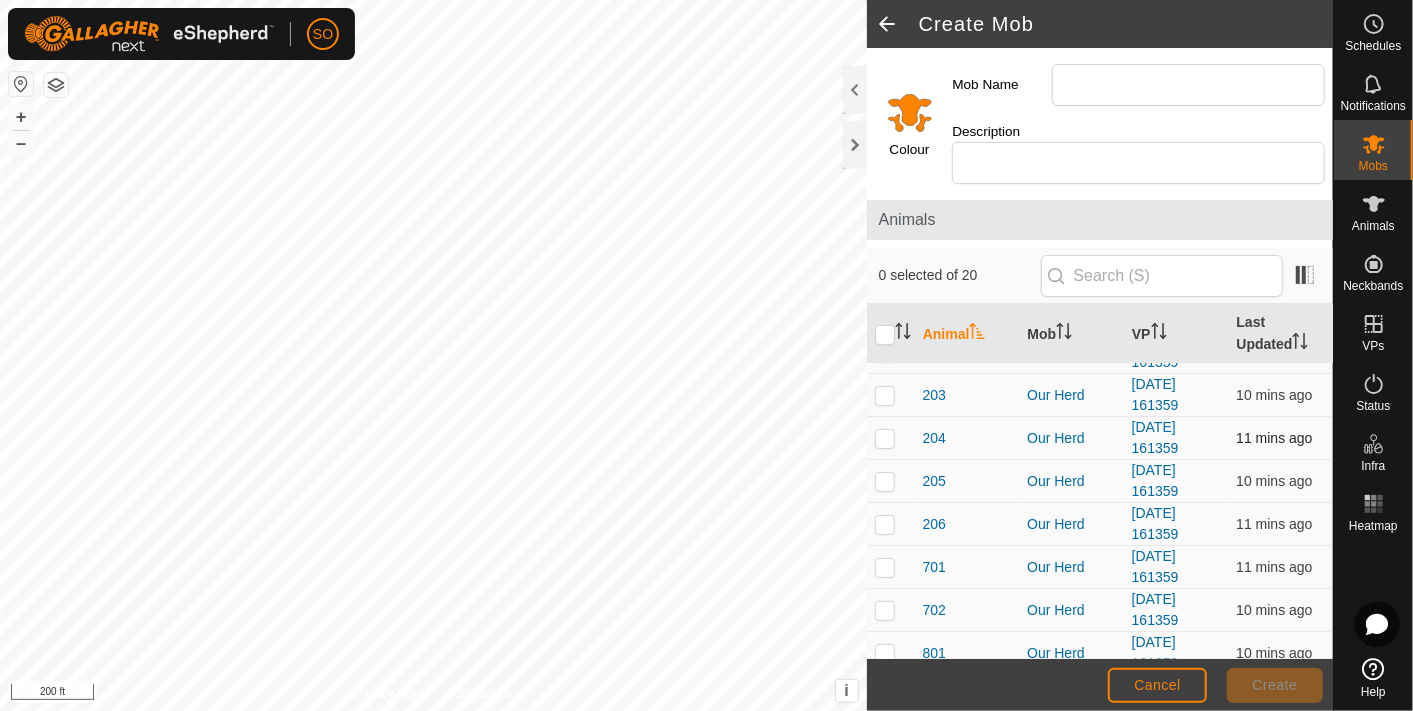 scroll, scrollTop: 333, scrollLeft: 0, axis: vertical 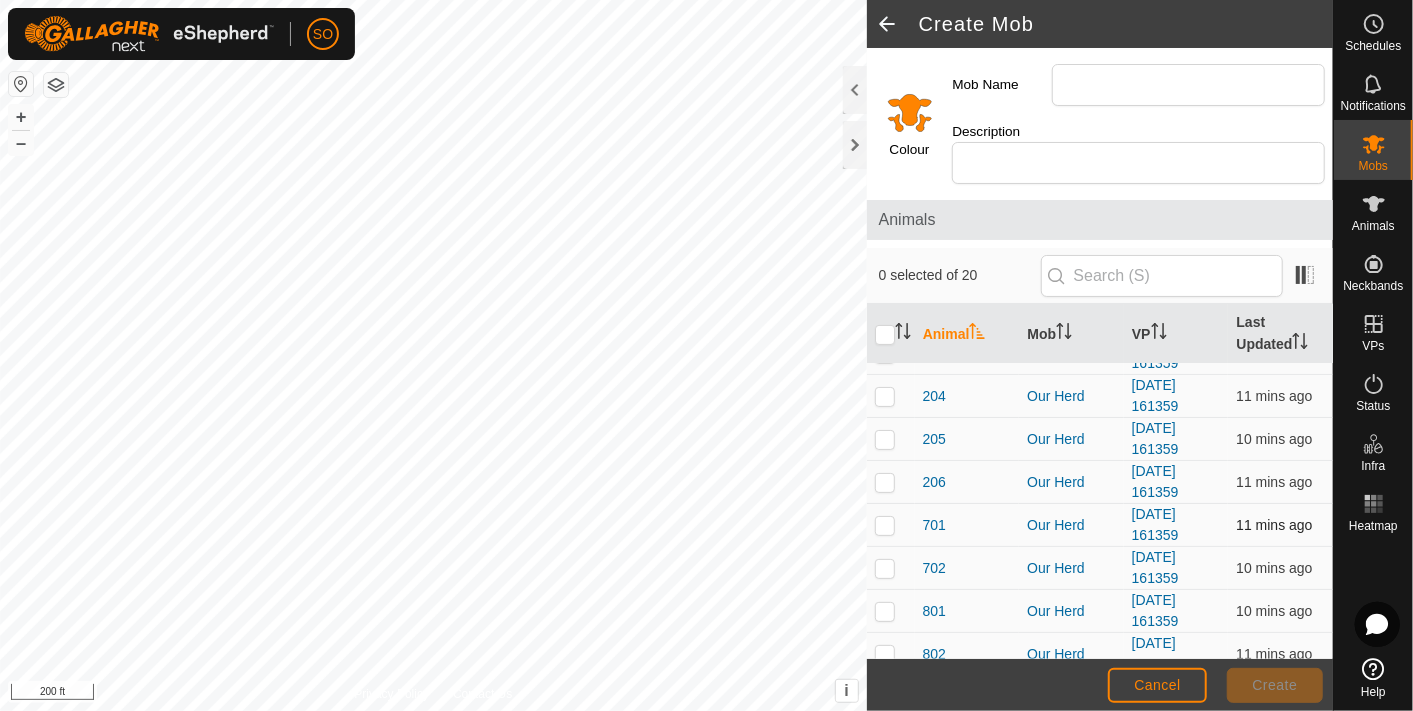click at bounding box center [885, 525] 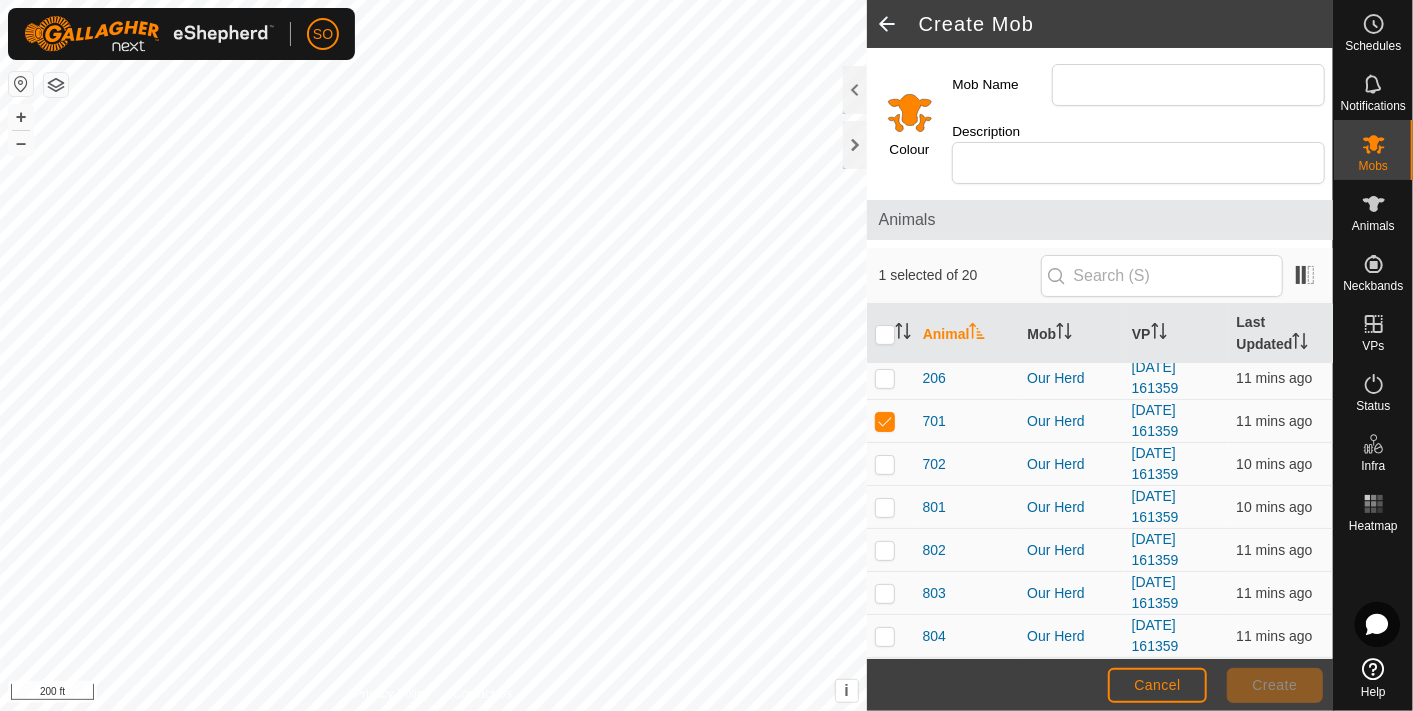 scroll, scrollTop: 555, scrollLeft: 0, axis: vertical 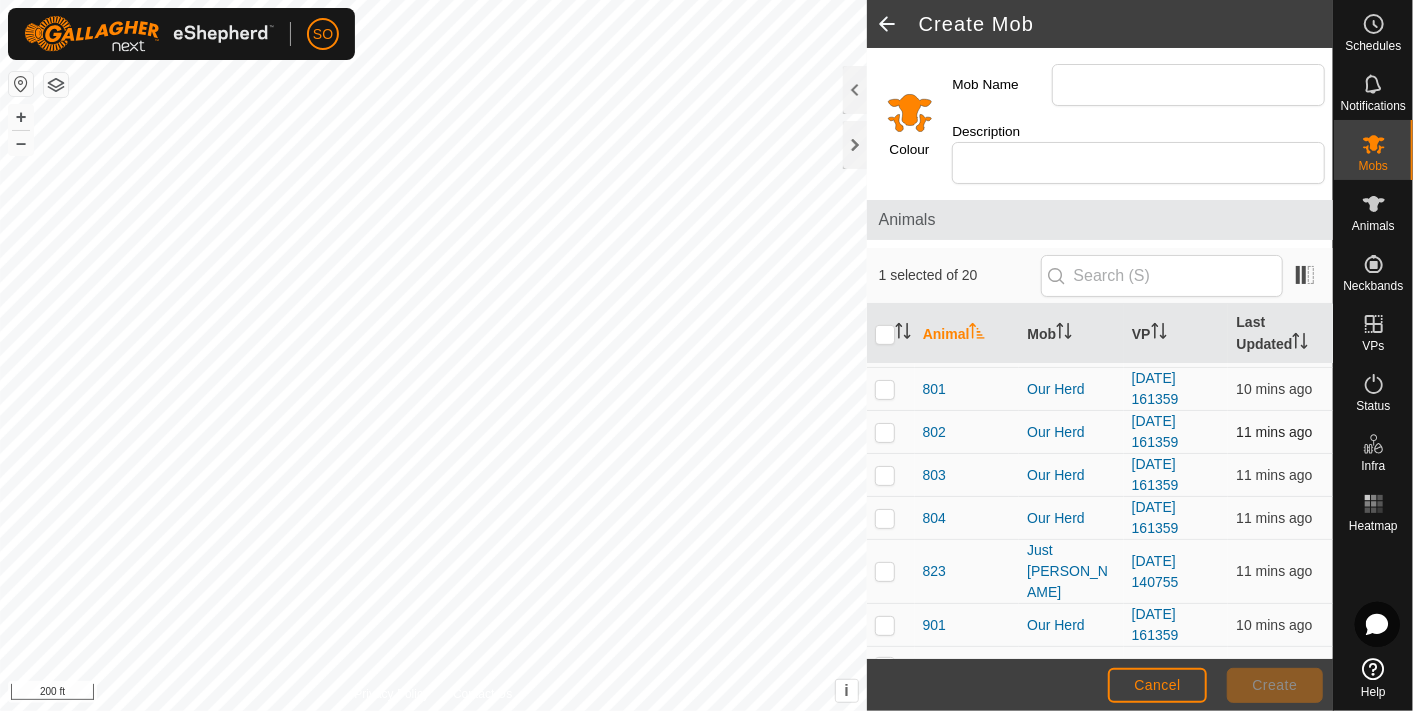click at bounding box center [885, 432] 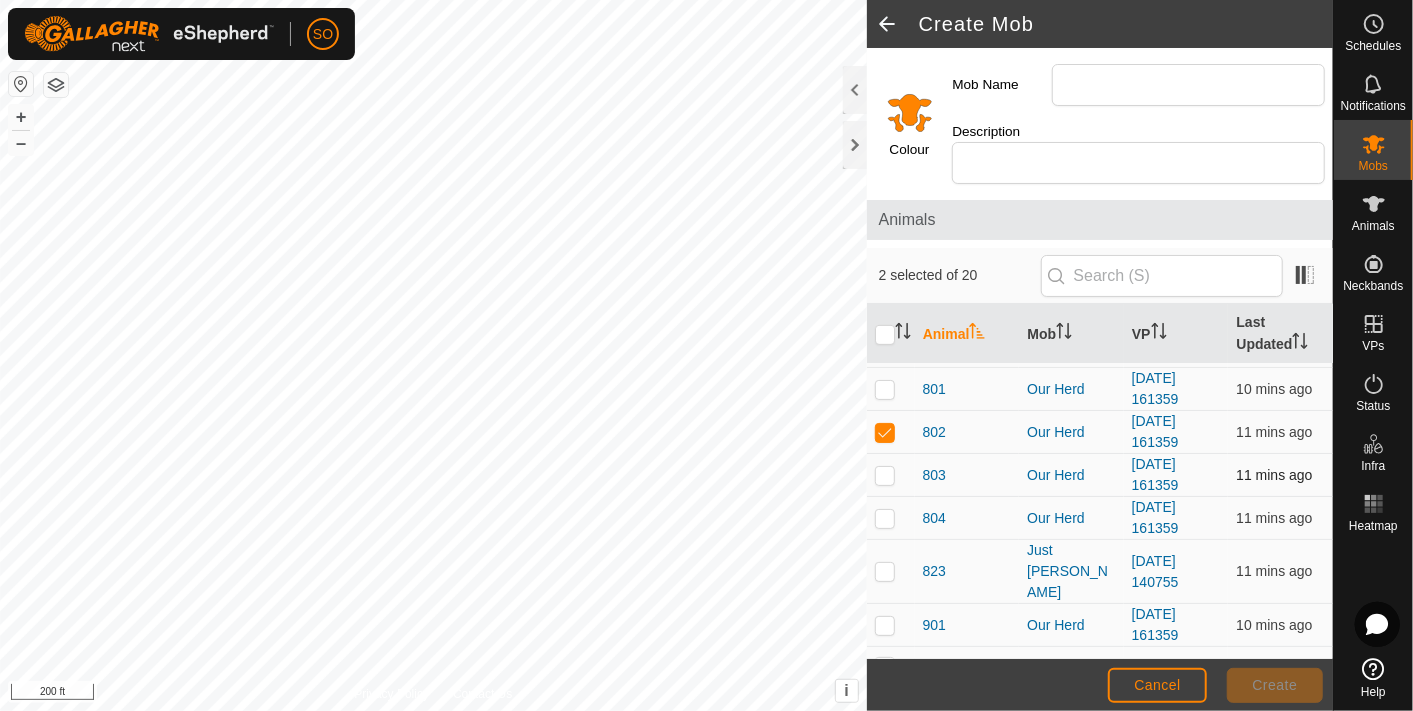 click at bounding box center (885, 475) 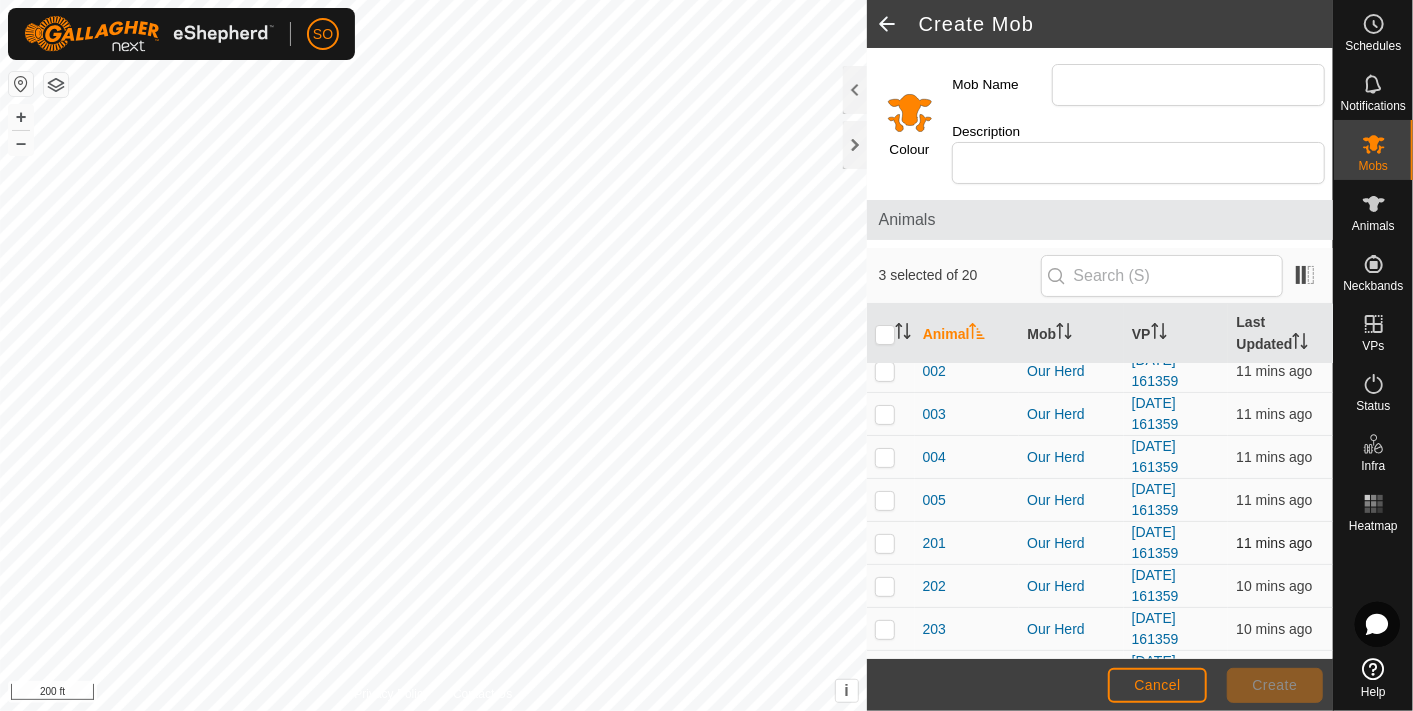 scroll, scrollTop: 0, scrollLeft: 0, axis: both 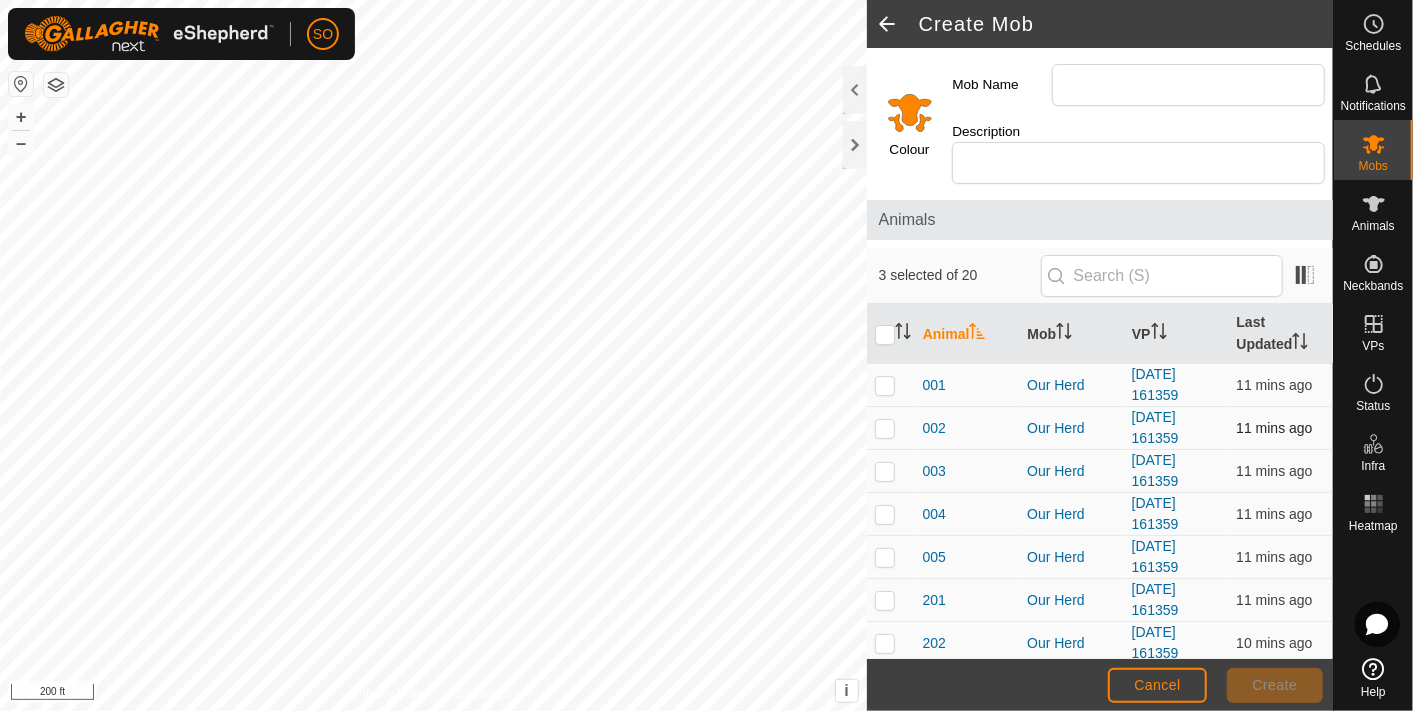click at bounding box center [885, 428] 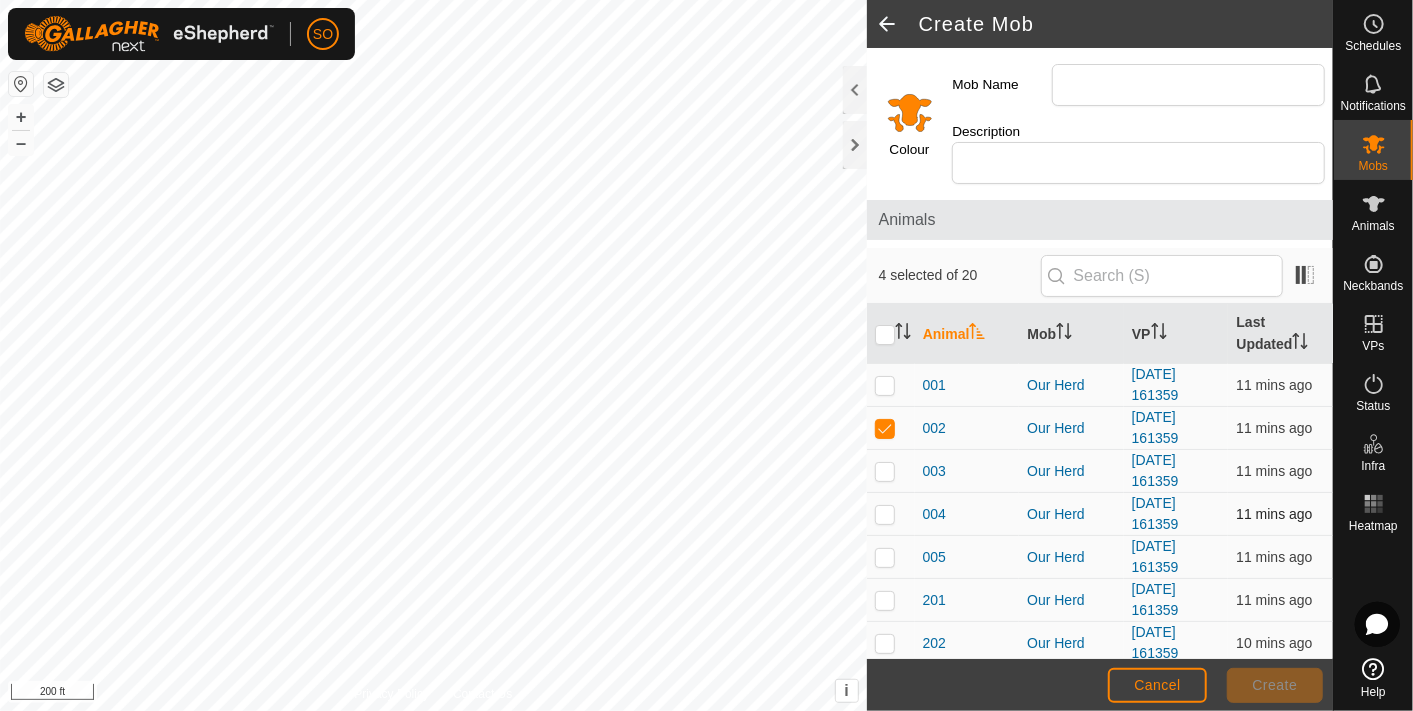 click at bounding box center (885, 514) 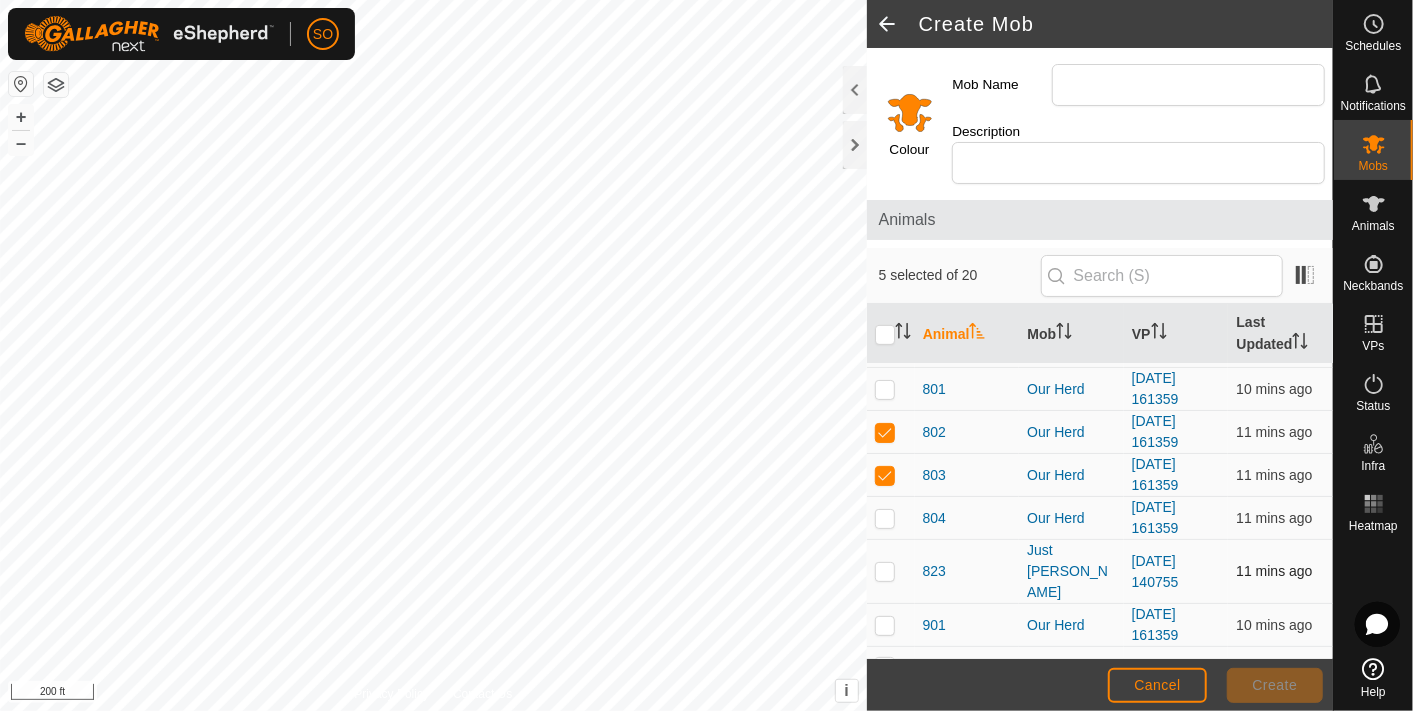 scroll, scrollTop: 0, scrollLeft: 0, axis: both 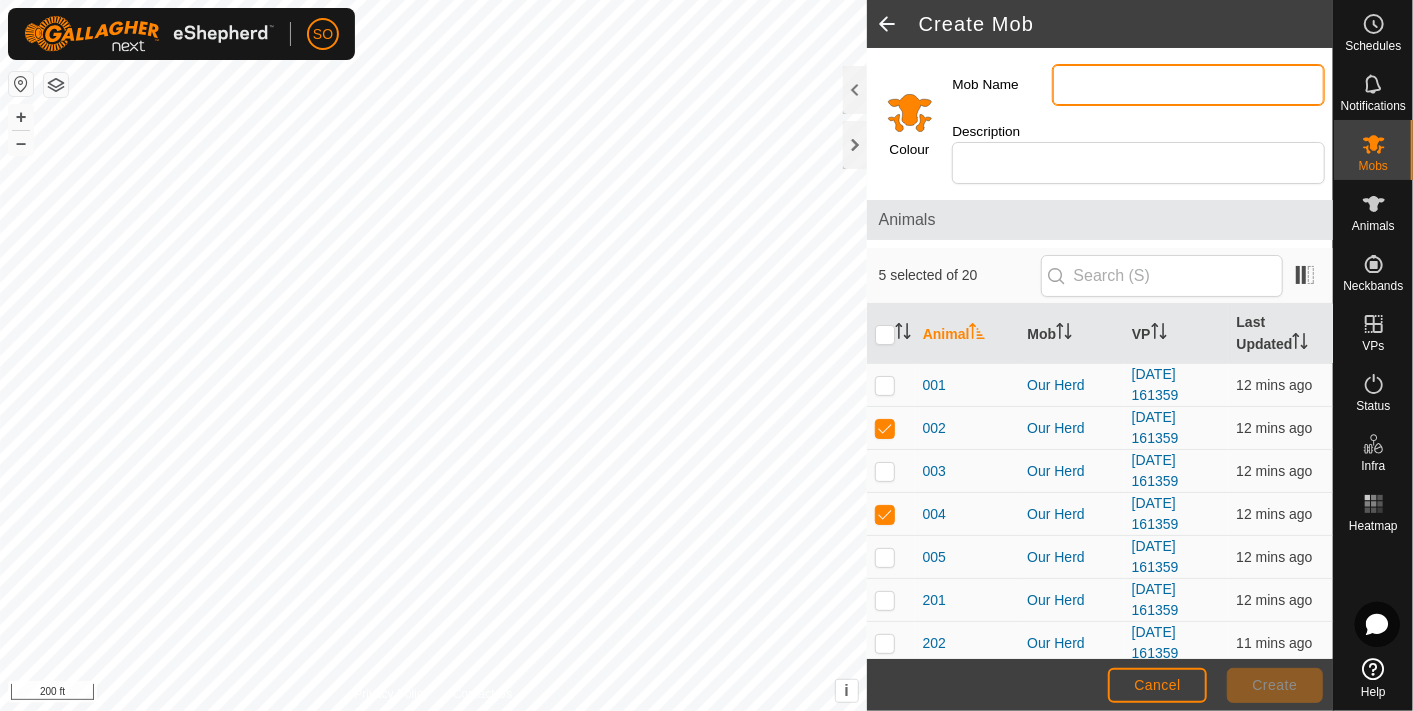 click on "Mob Name" at bounding box center (1188, 85) 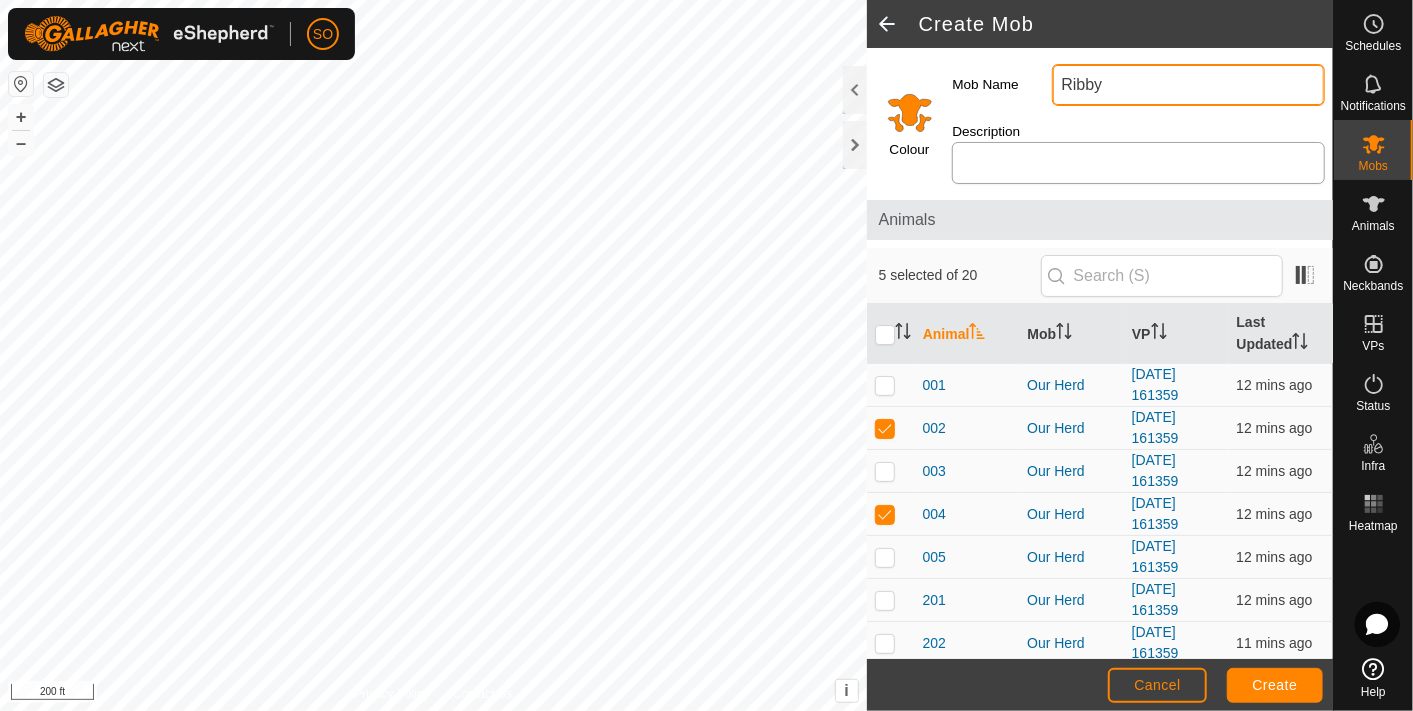 type on "Ribby" 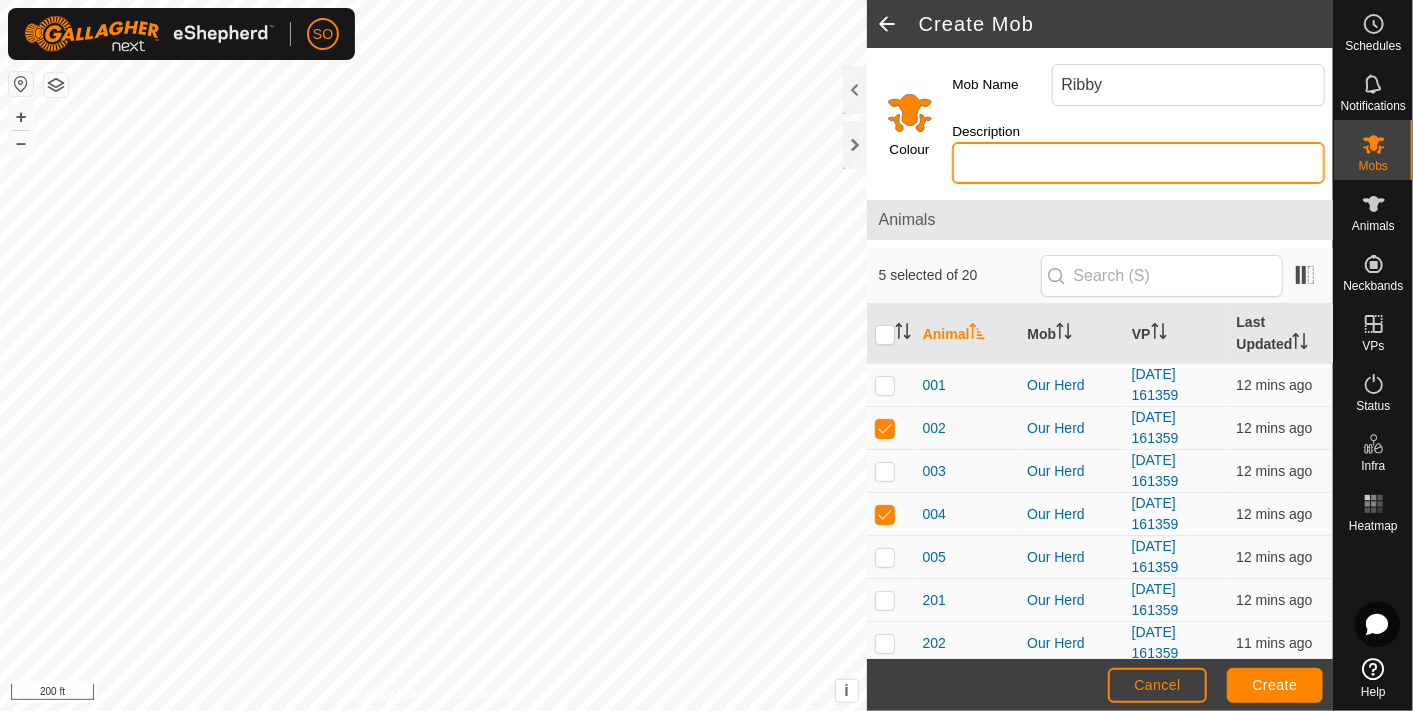 click on "Description" at bounding box center [1138, 163] 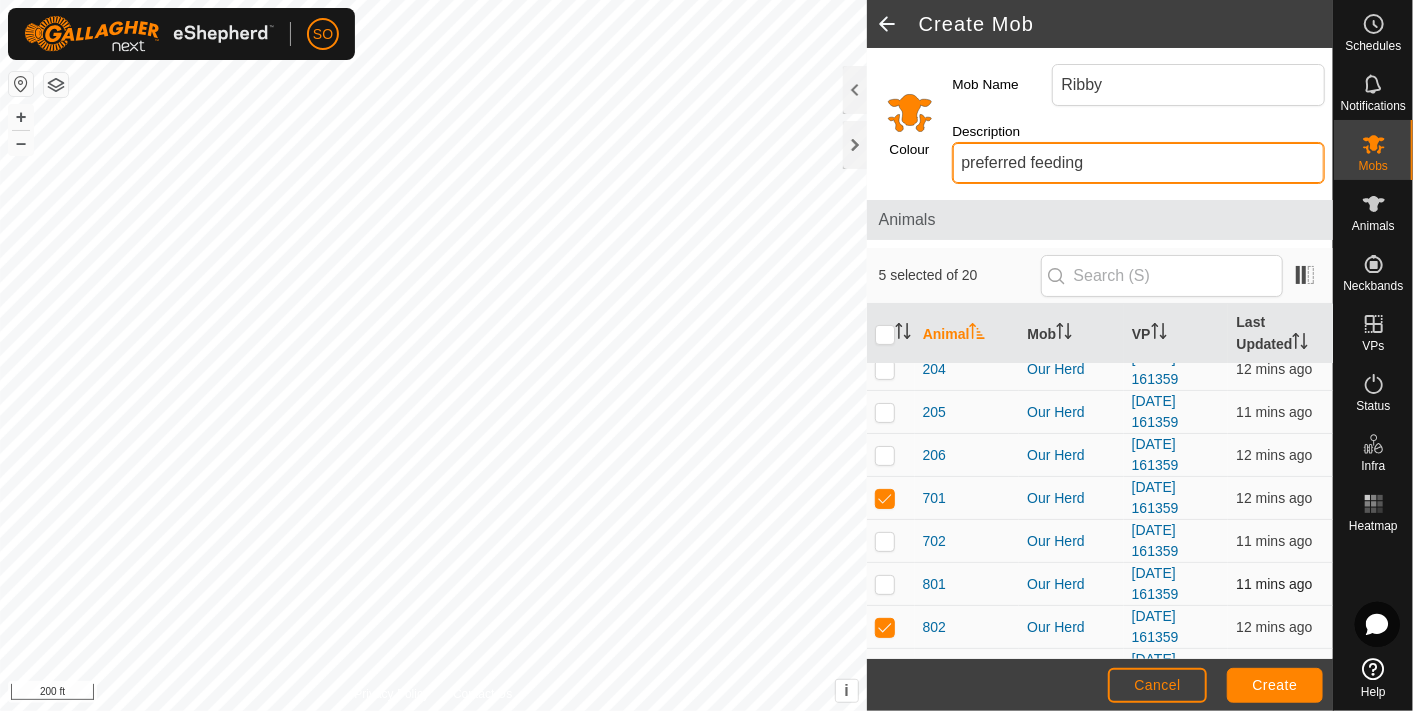 scroll, scrollTop: 555, scrollLeft: 0, axis: vertical 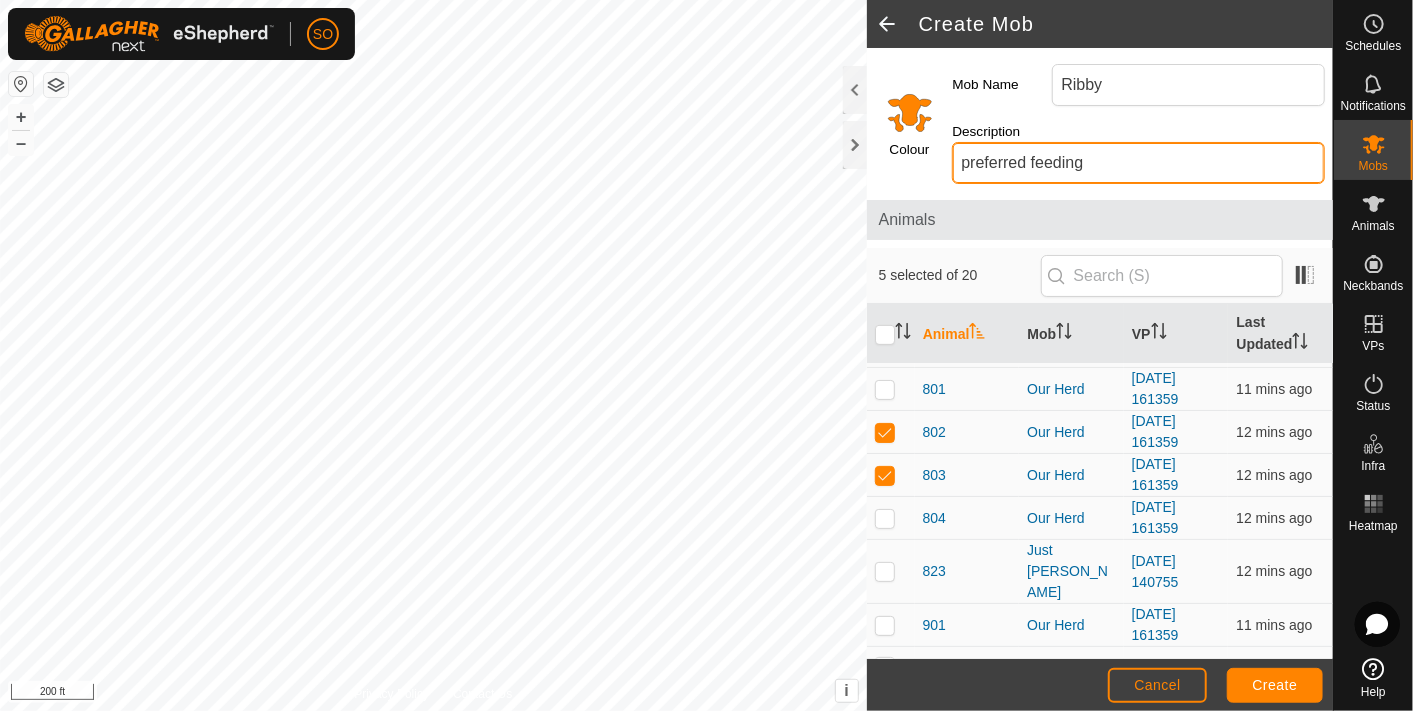 type on "preferred feeding" 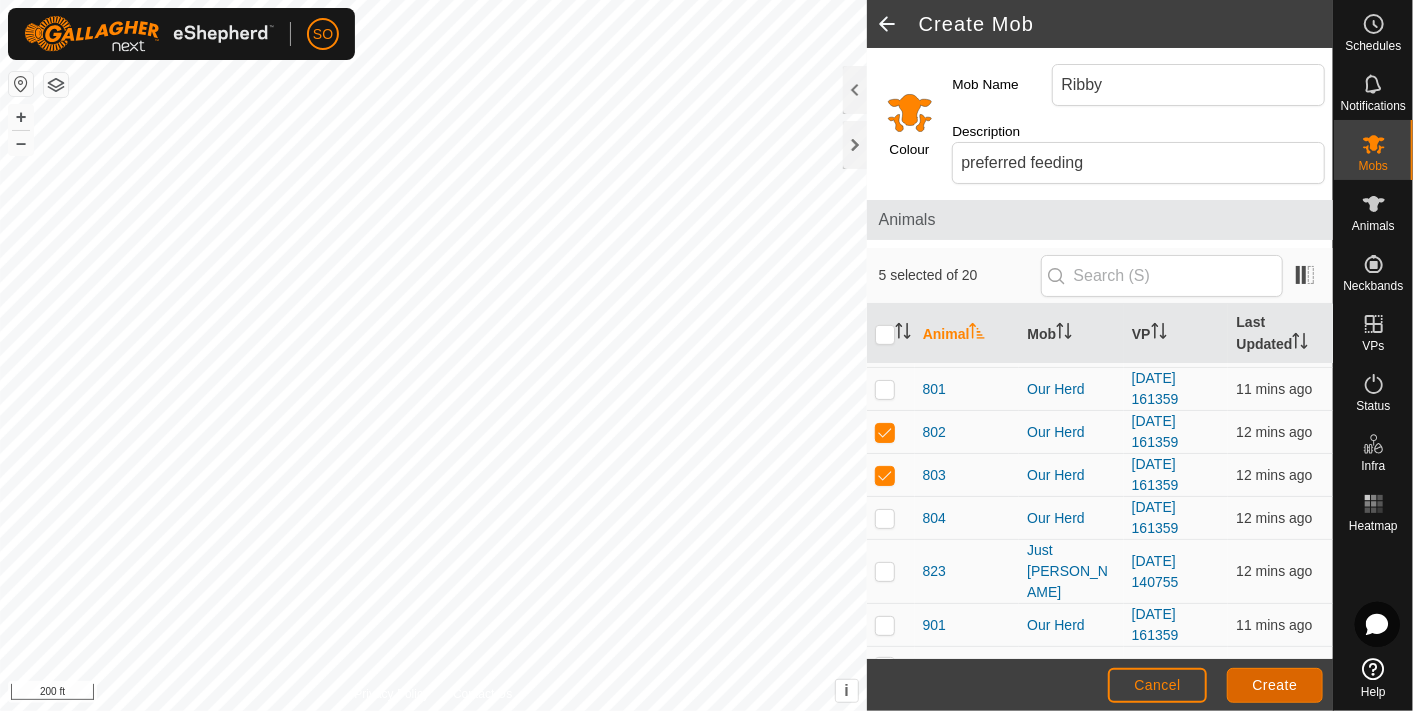 click on "Create" at bounding box center [1275, 685] 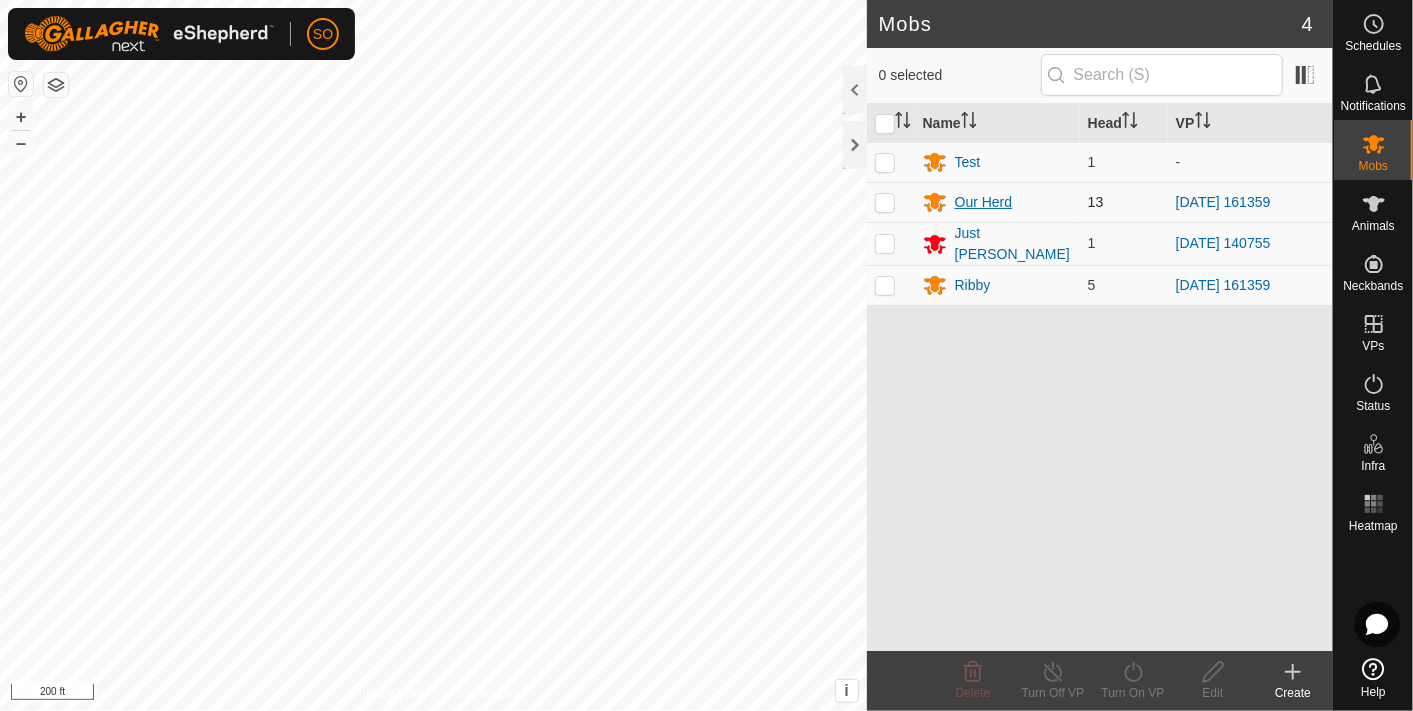 click on "Our Herd" at bounding box center (984, 202) 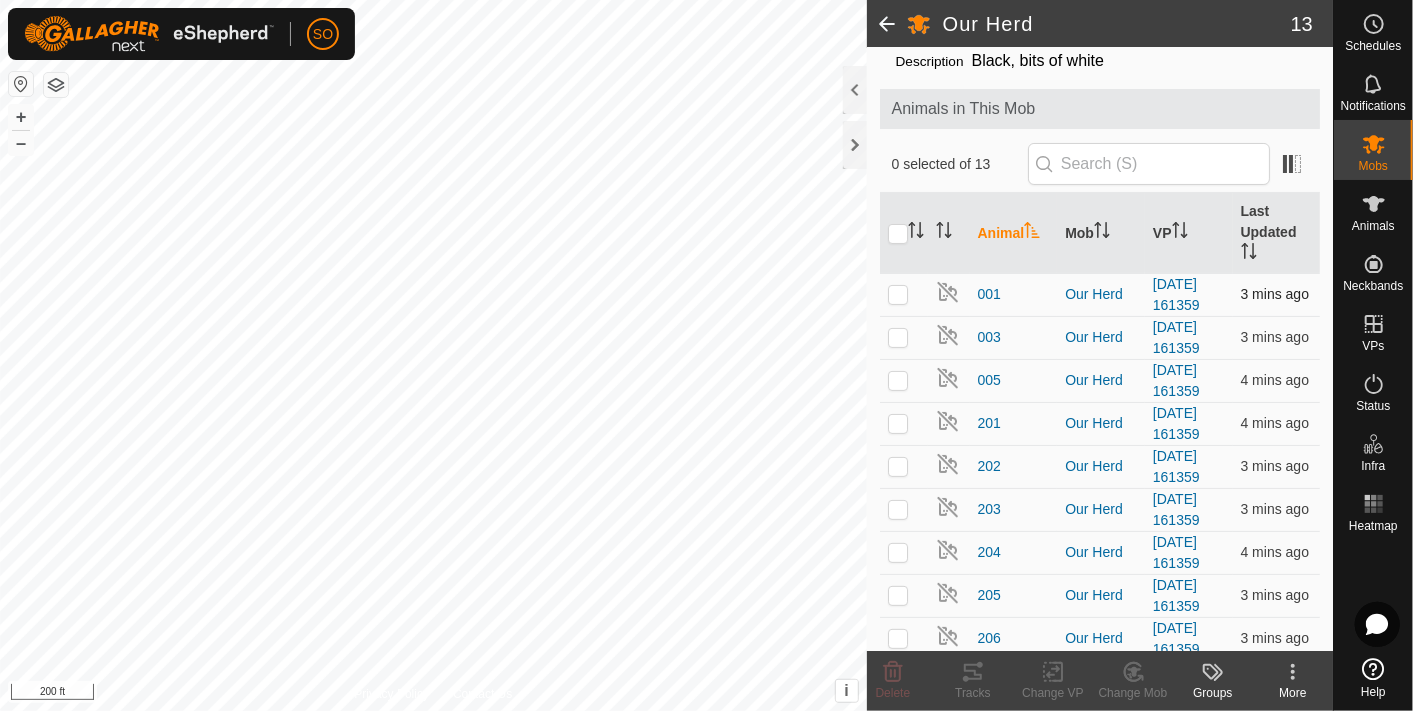 scroll, scrollTop: 111, scrollLeft: 0, axis: vertical 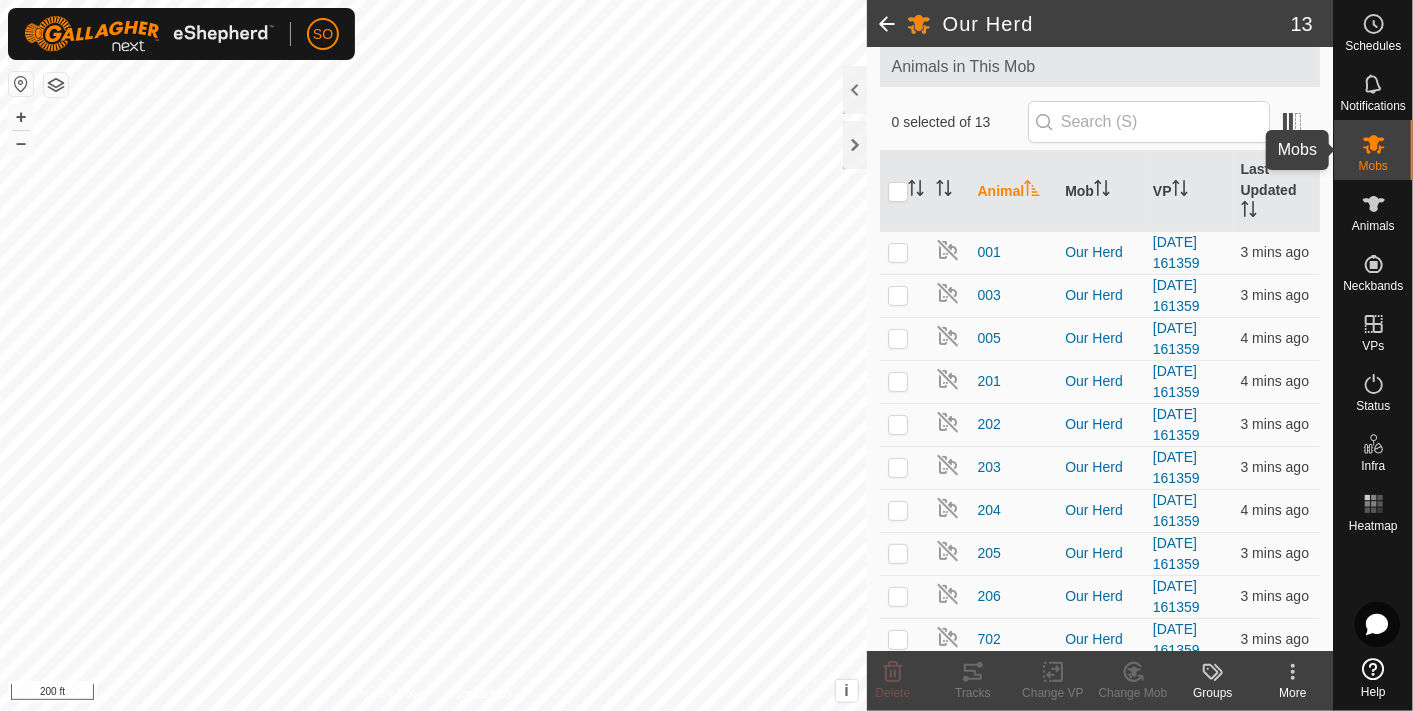 click 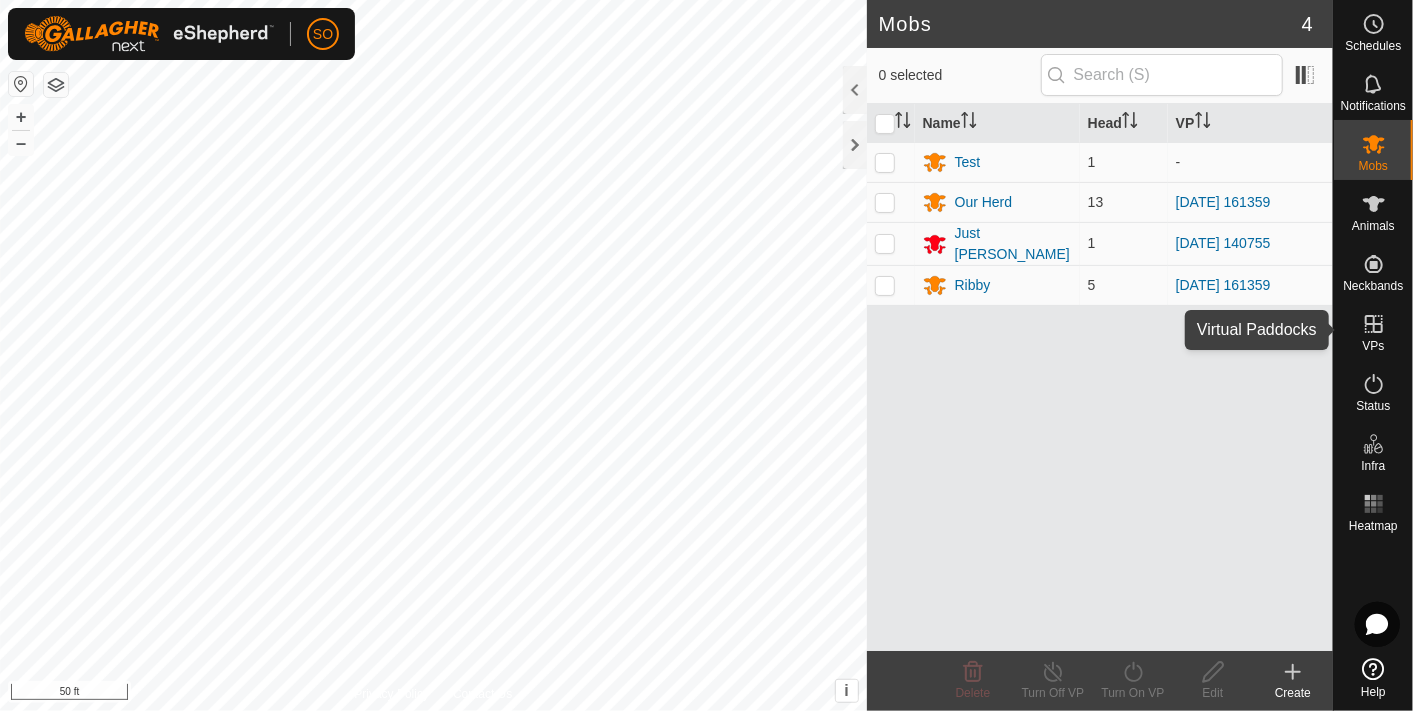 click 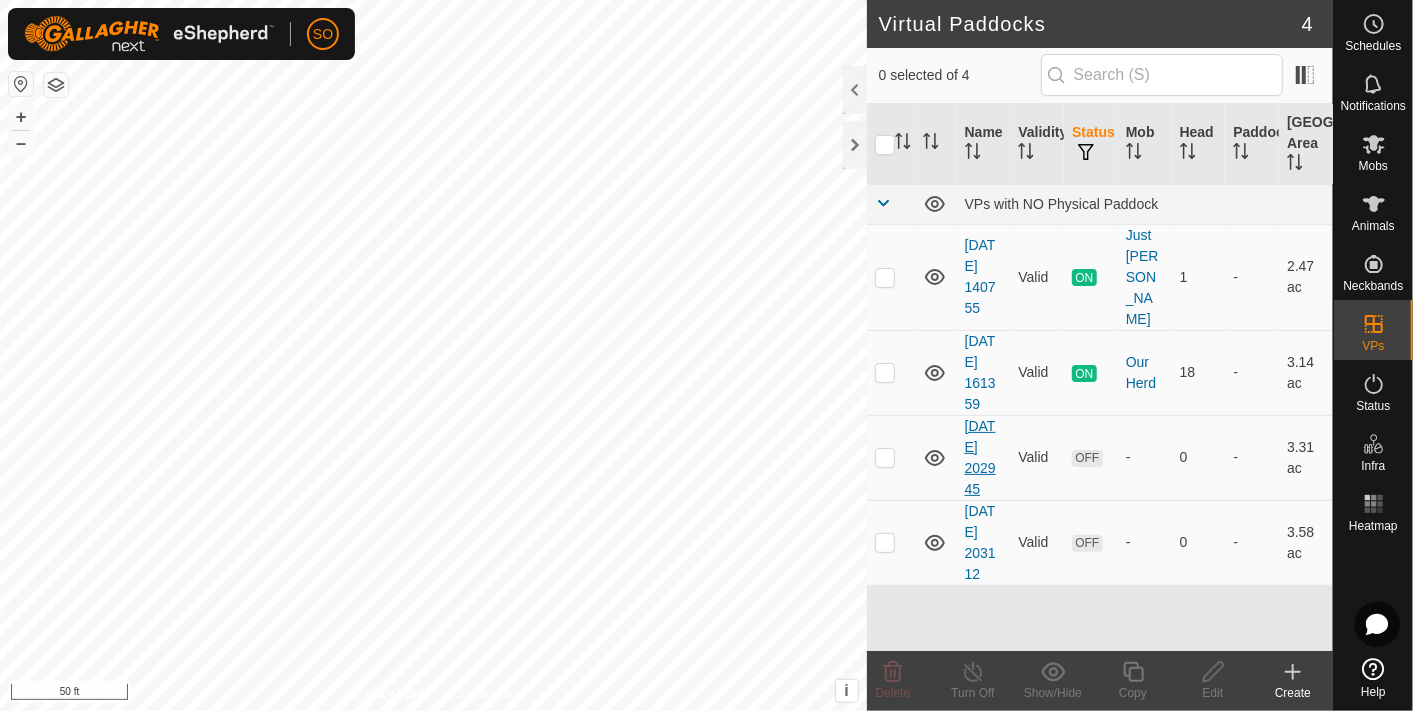 click on "[DATE] 202945" at bounding box center (980, 457) 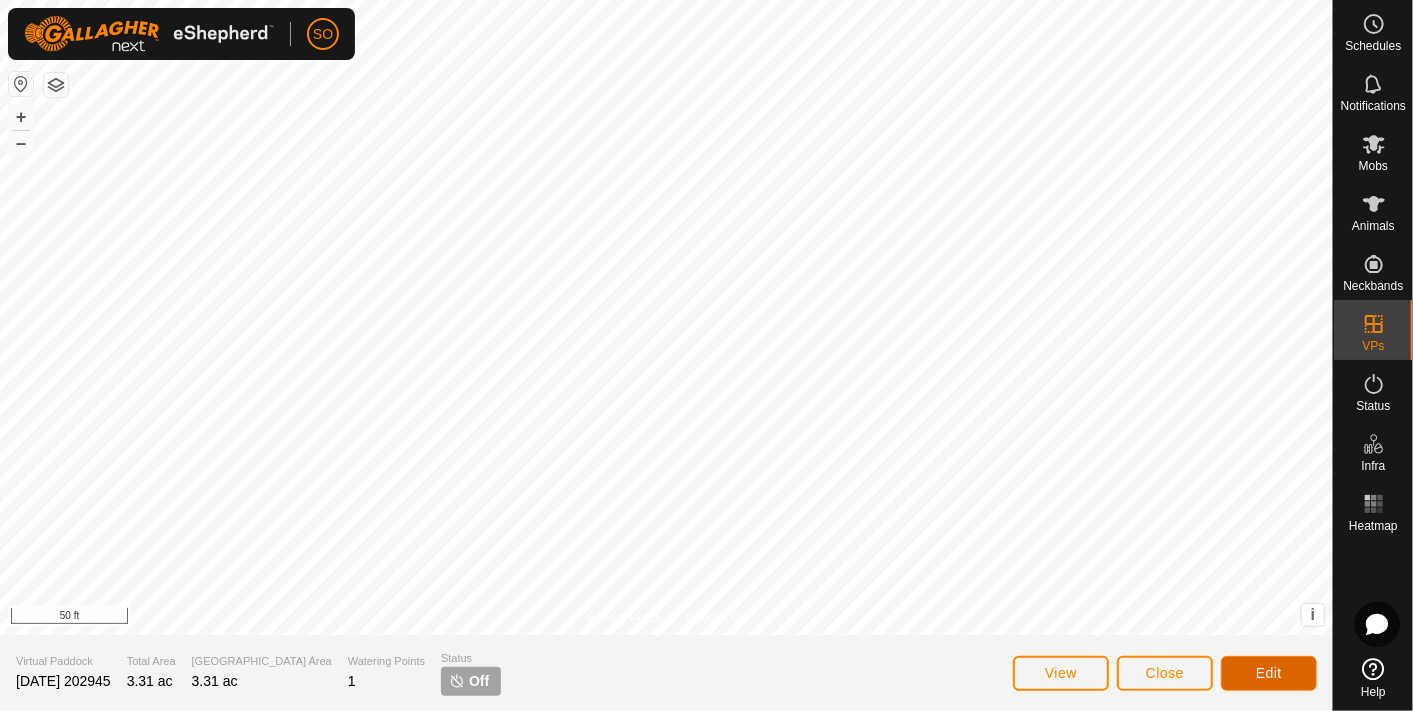 click on "Edit" 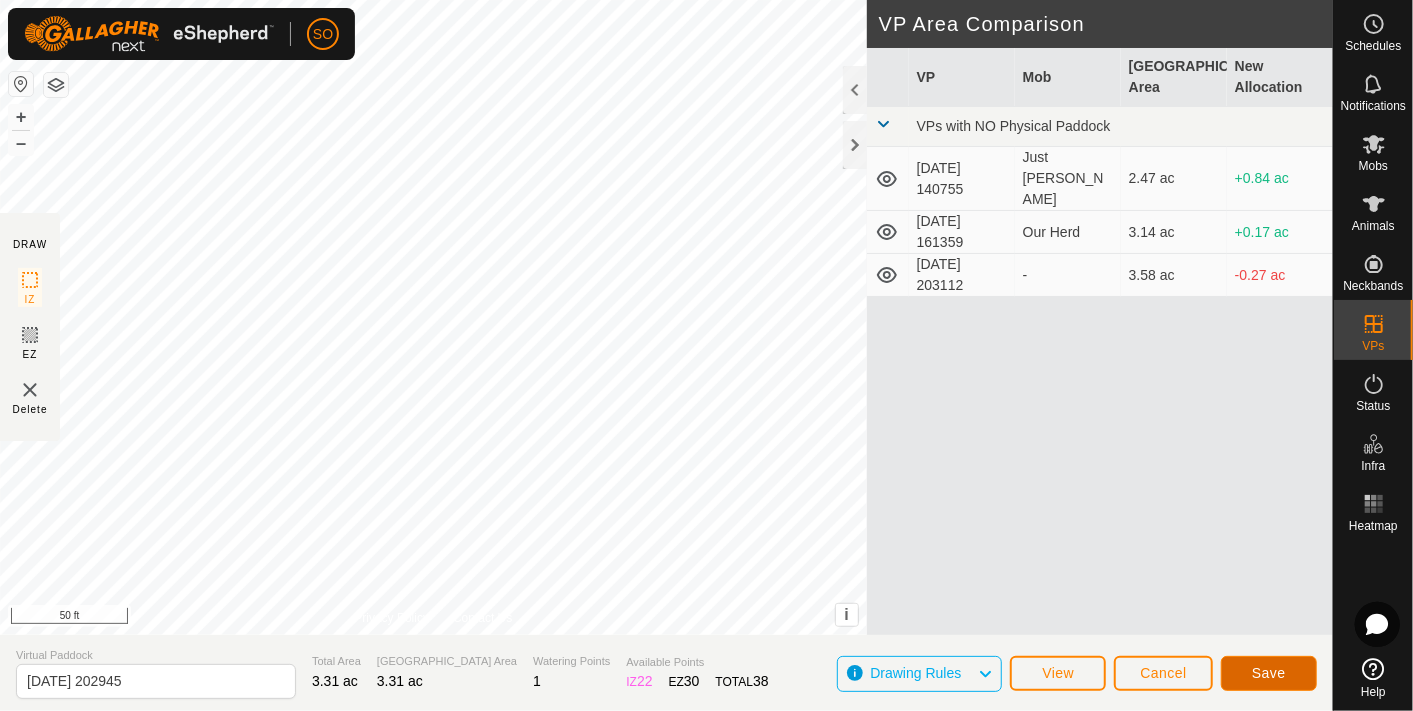 click on "Save" 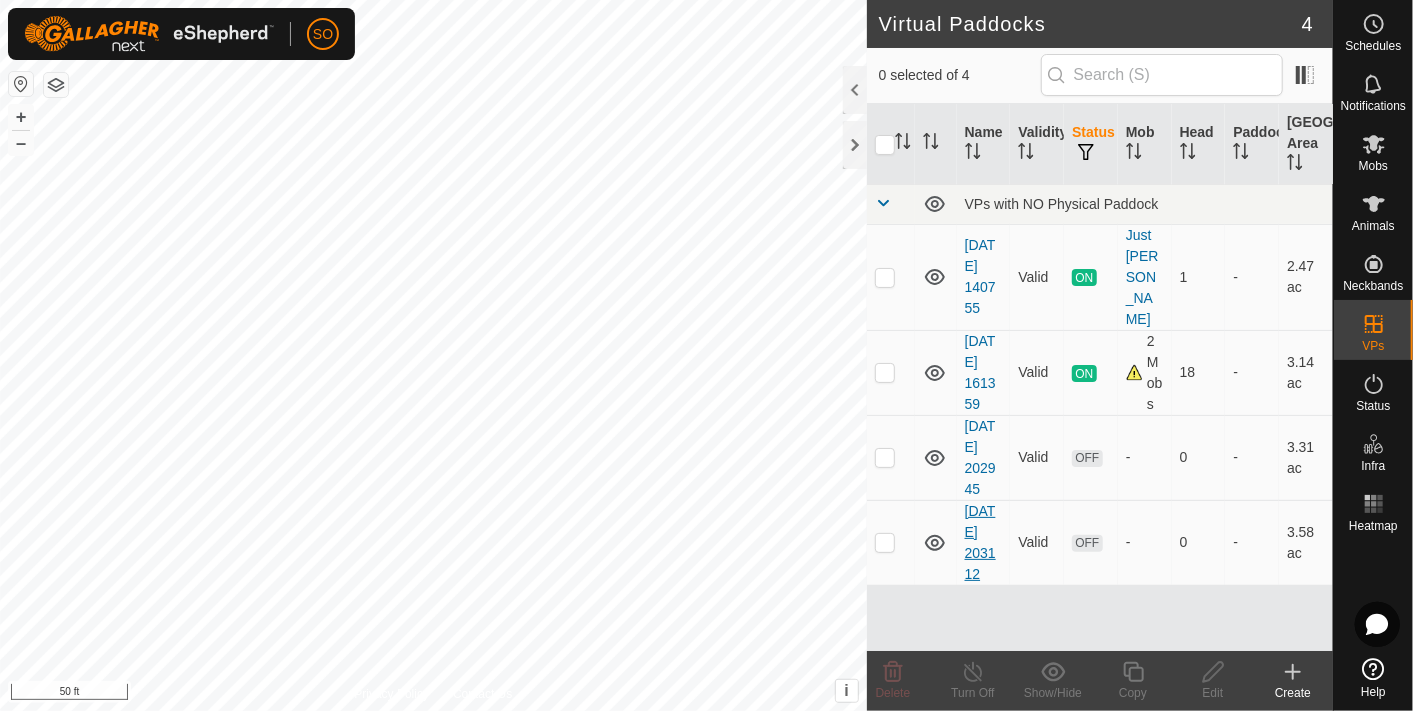 click on "[DATE] 203112" at bounding box center [980, 542] 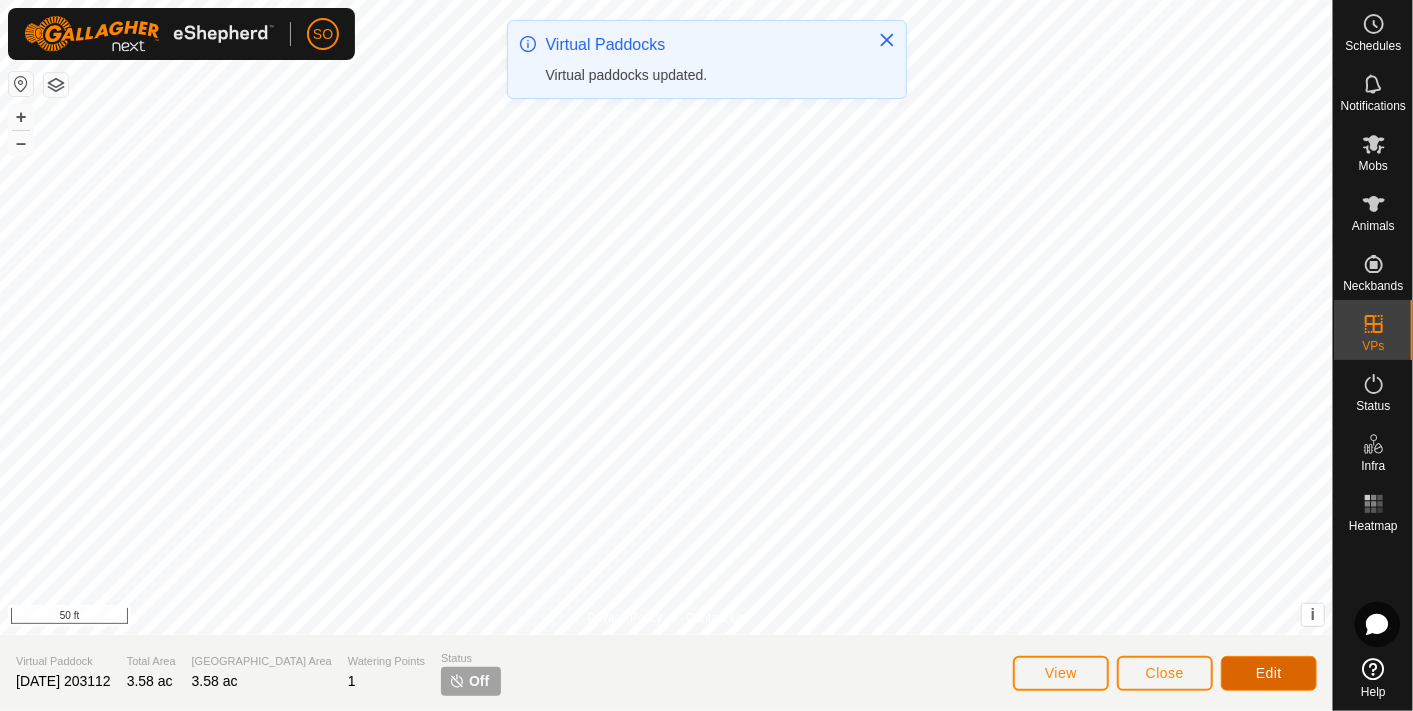click on "Edit" 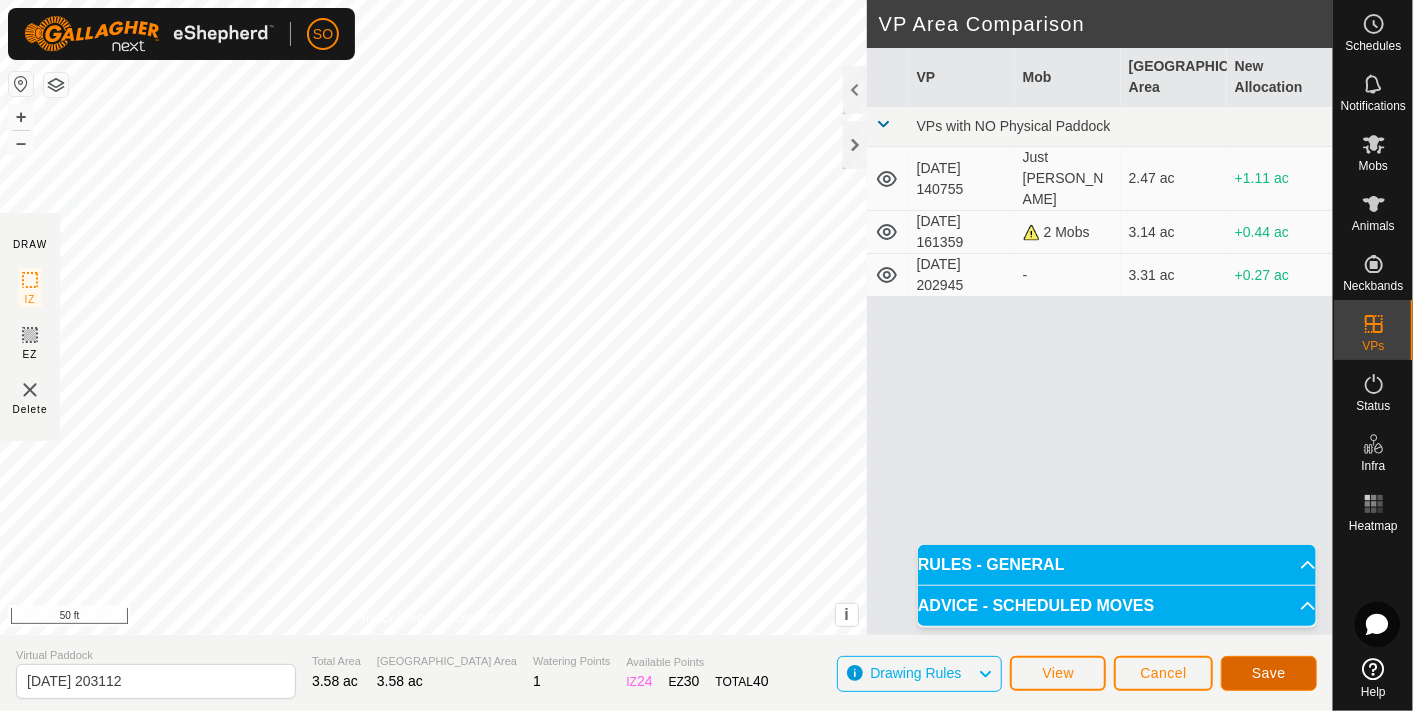 click on "Save" 